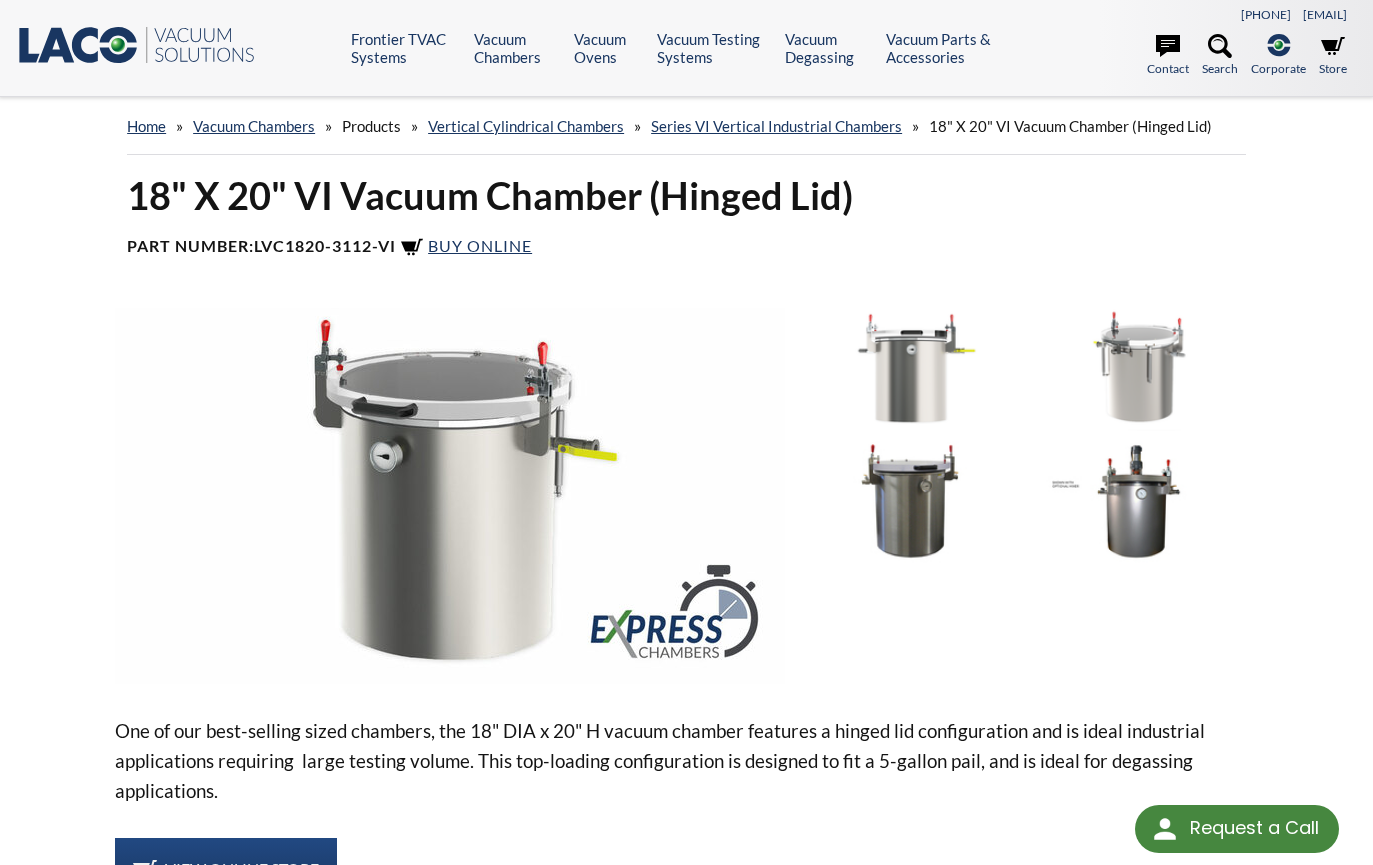 scroll, scrollTop: 0, scrollLeft: 0, axis: both 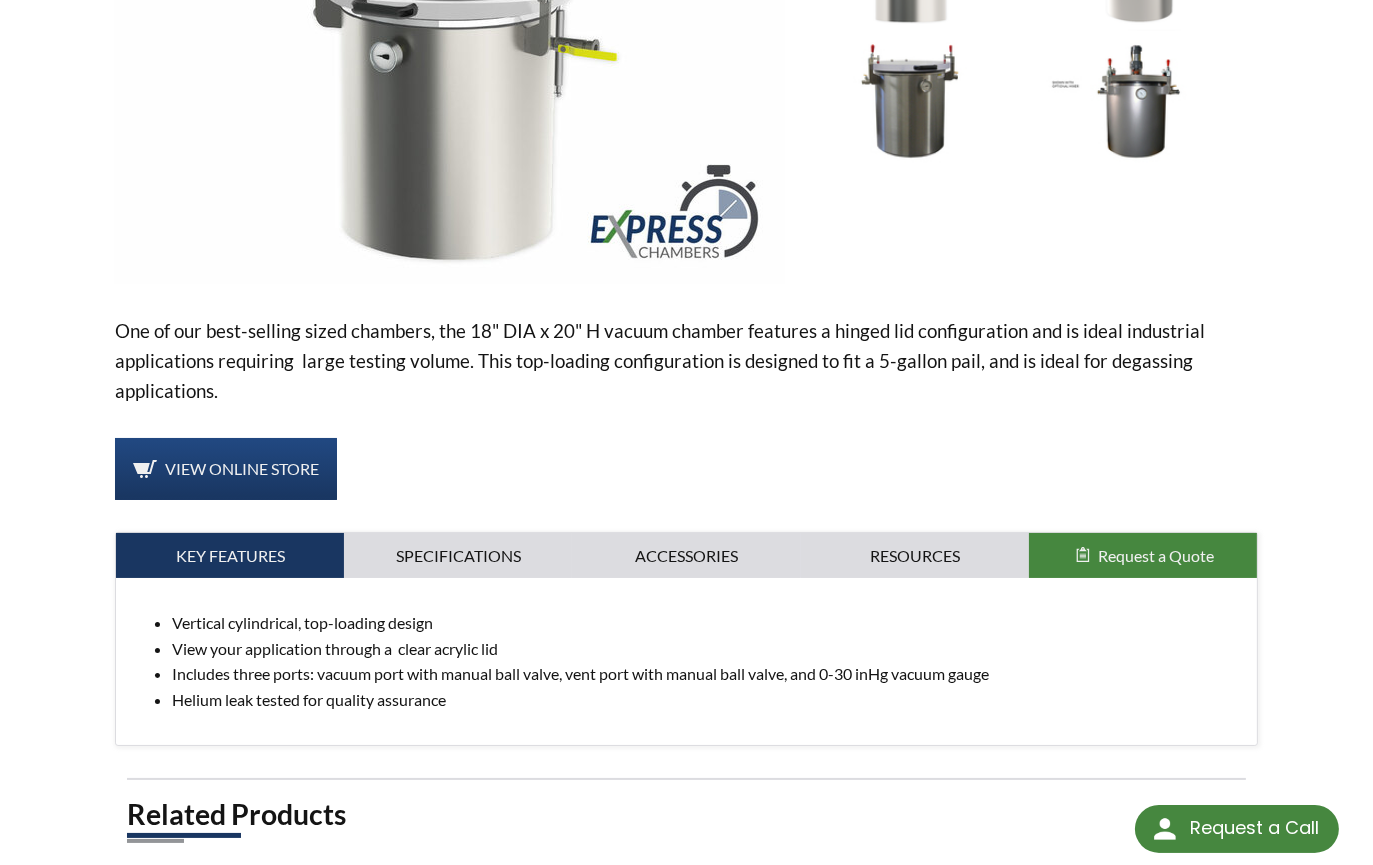 click on "Request a Quote" at bounding box center (1143, 556) 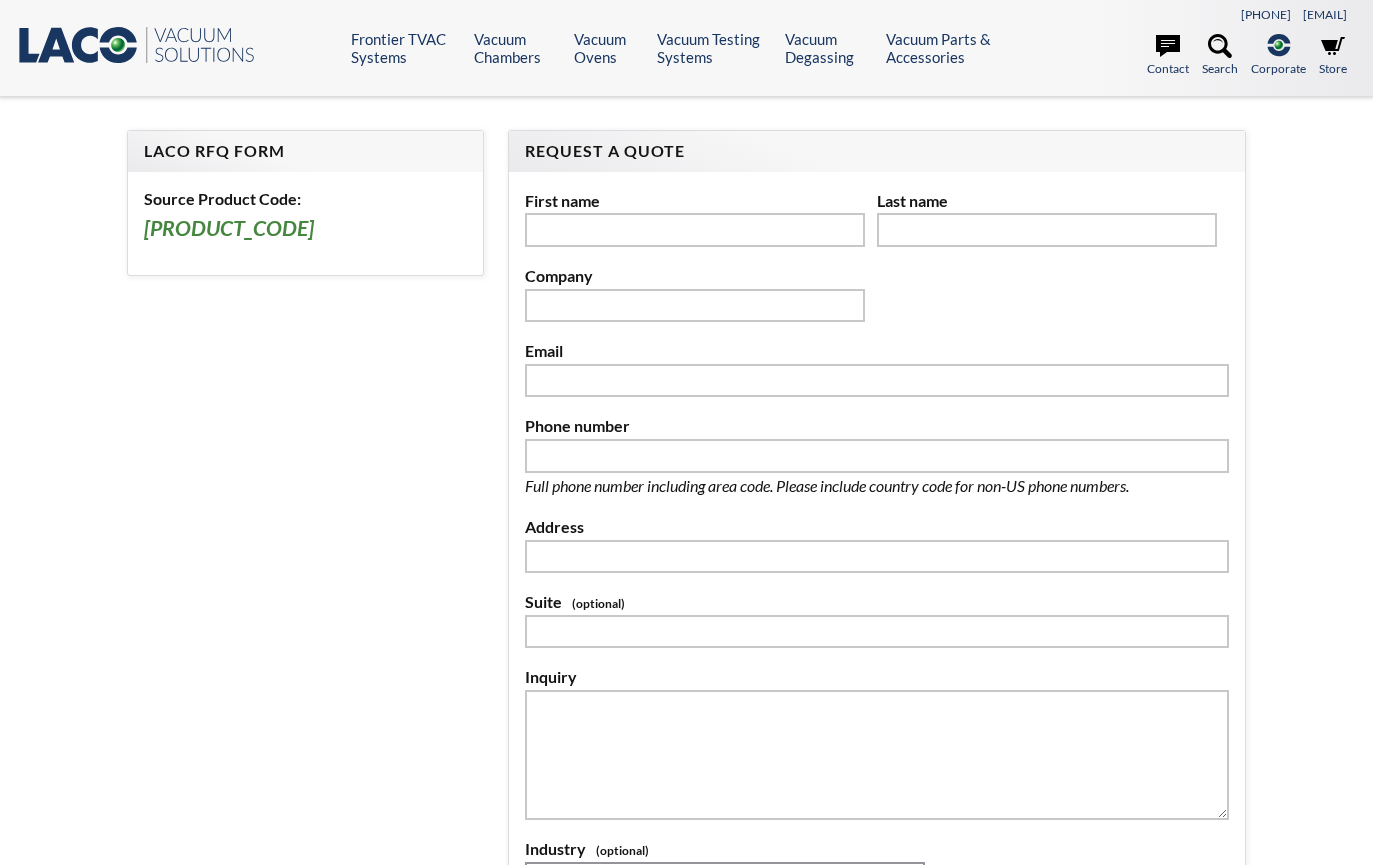 scroll, scrollTop: 0, scrollLeft: 0, axis: both 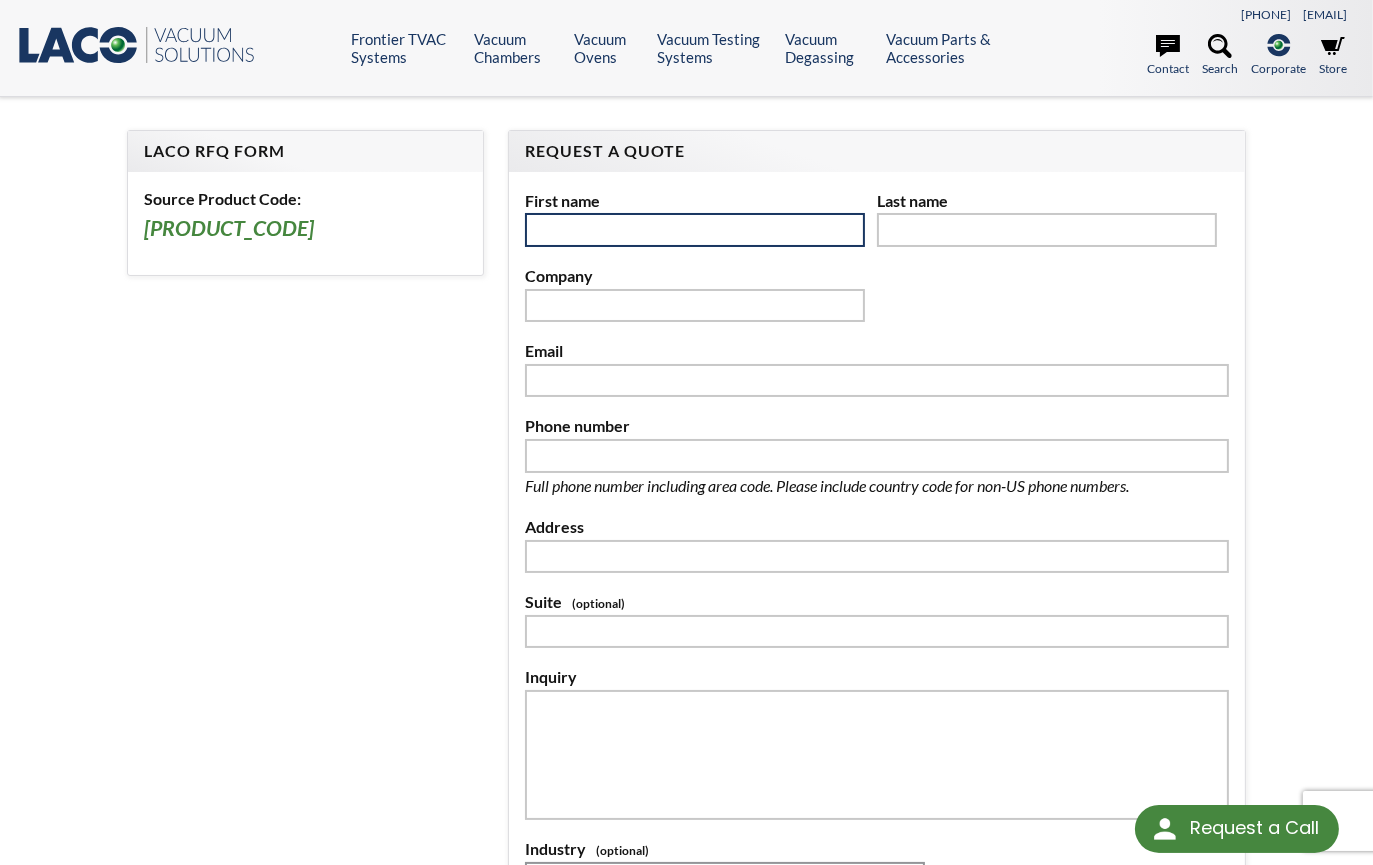 click at bounding box center [695, 230] 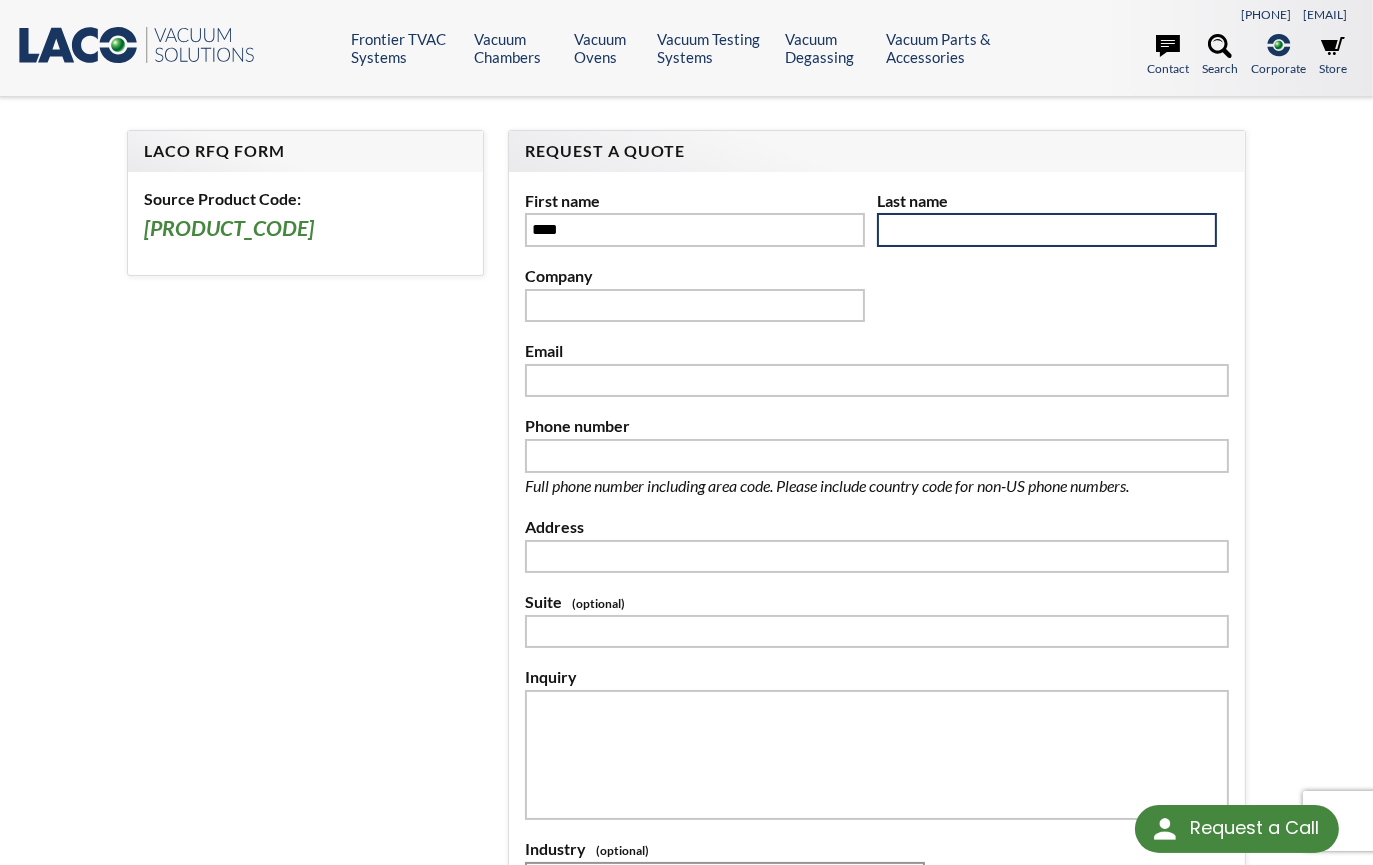 type on "****" 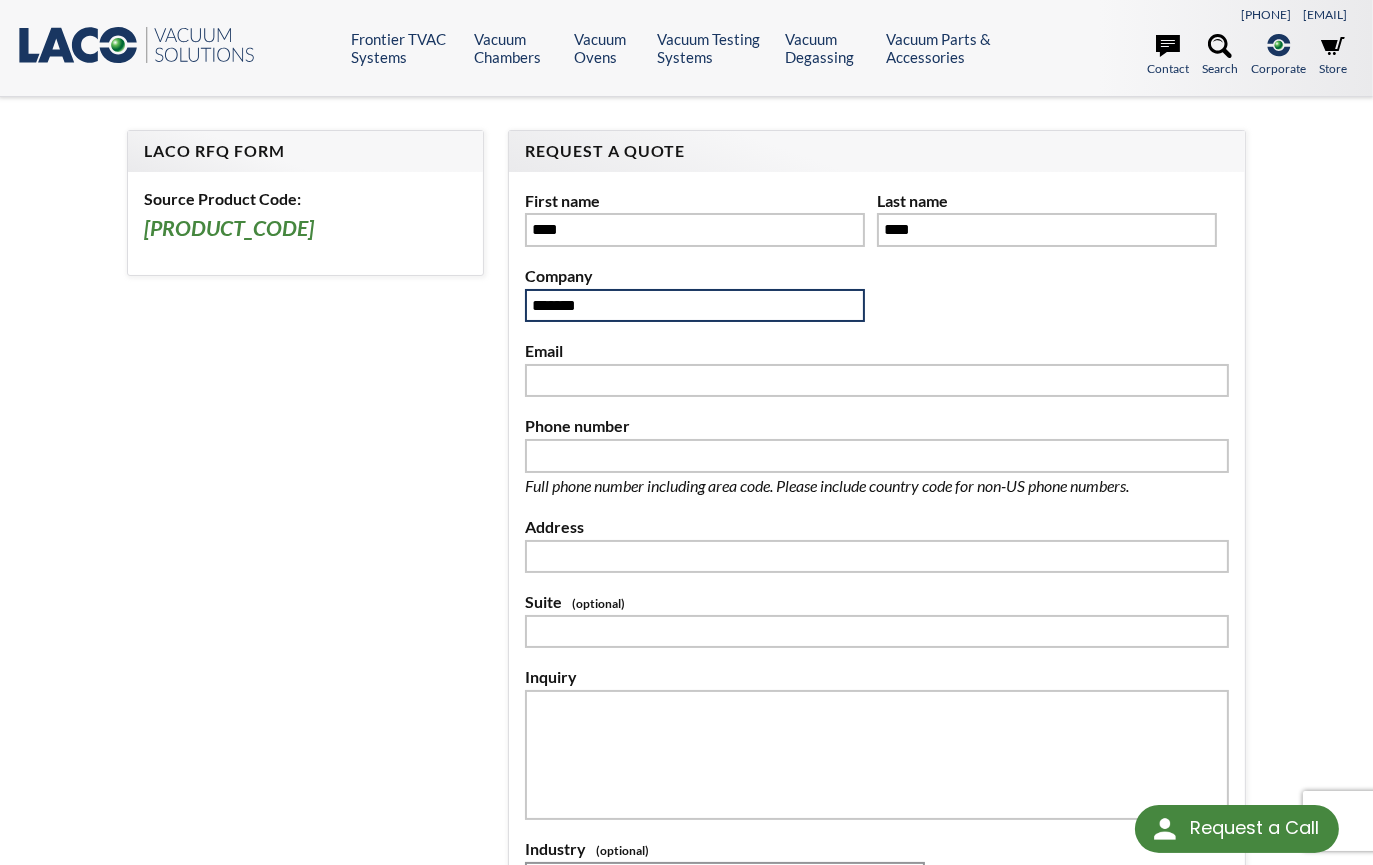 type on "**********" 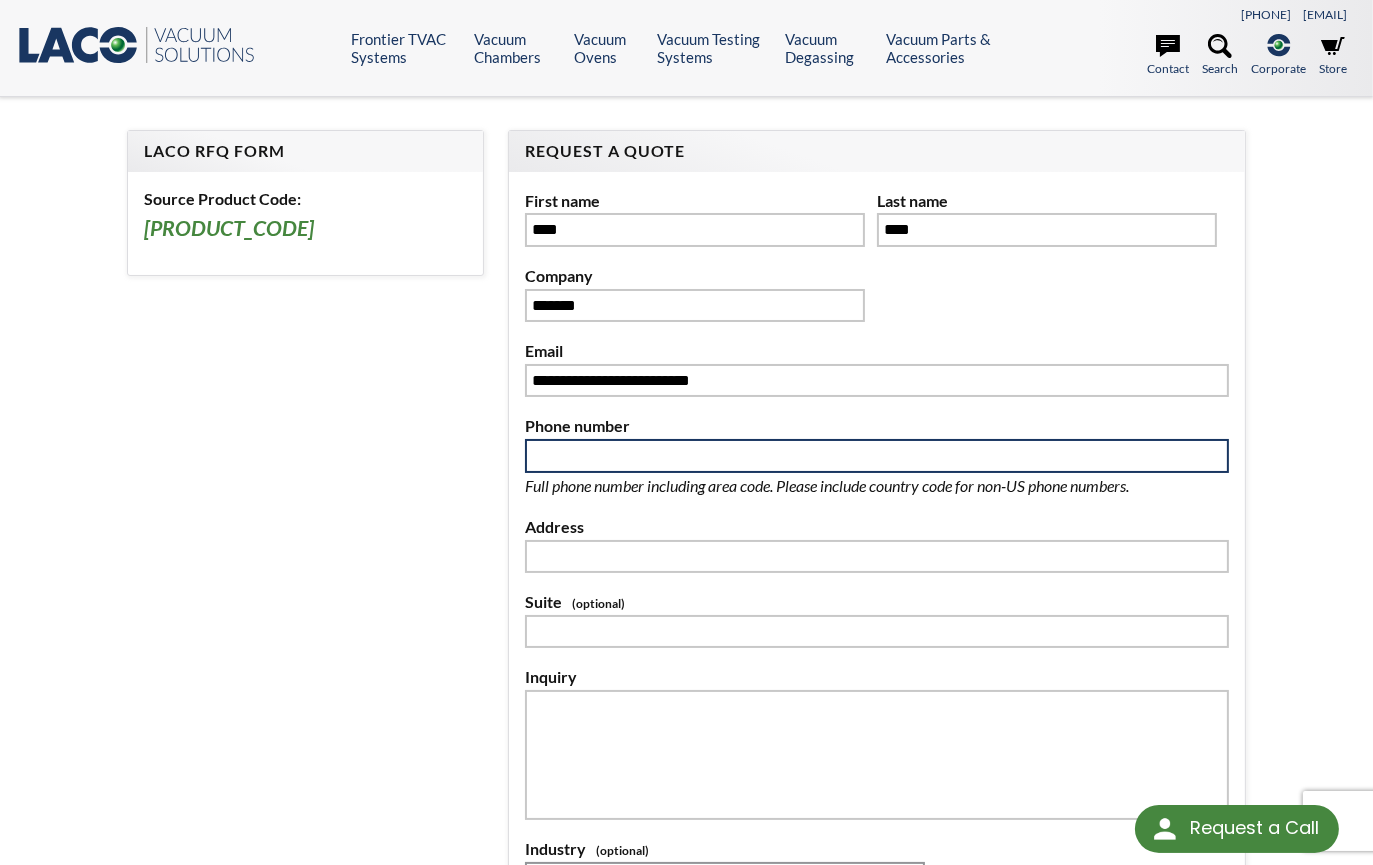 type on "**********" 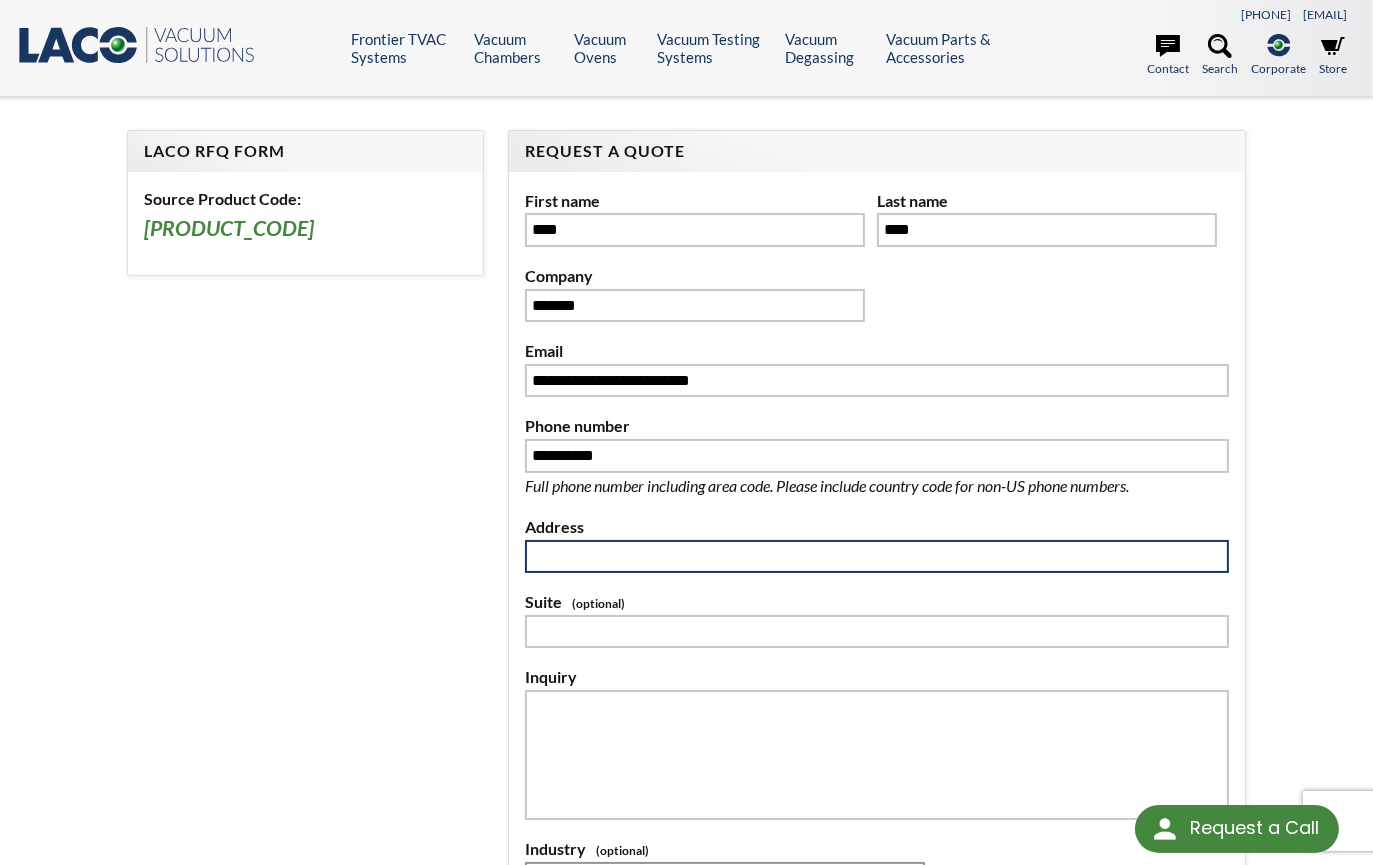 type on "**********" 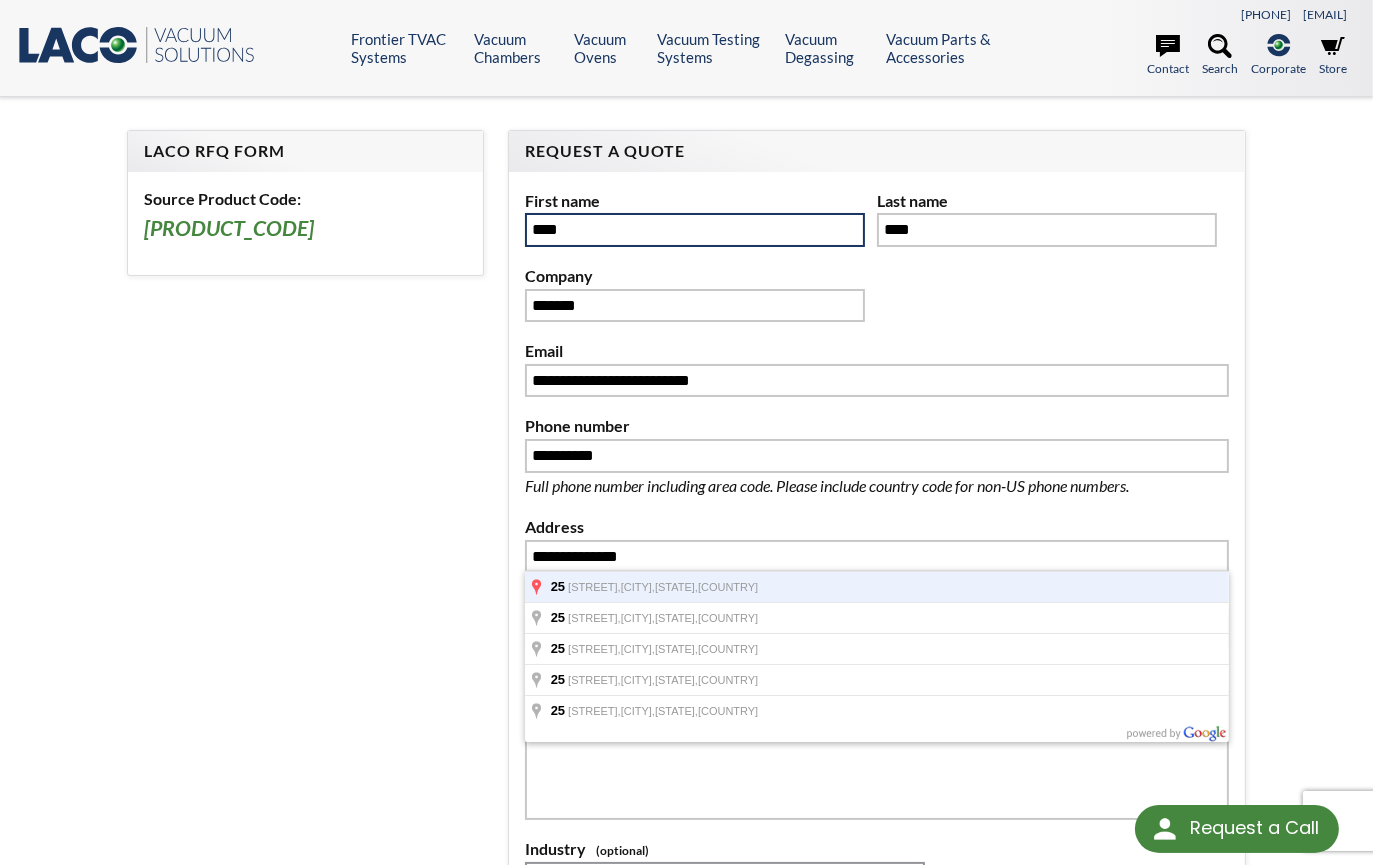 click on "****" at bounding box center [695, 230] 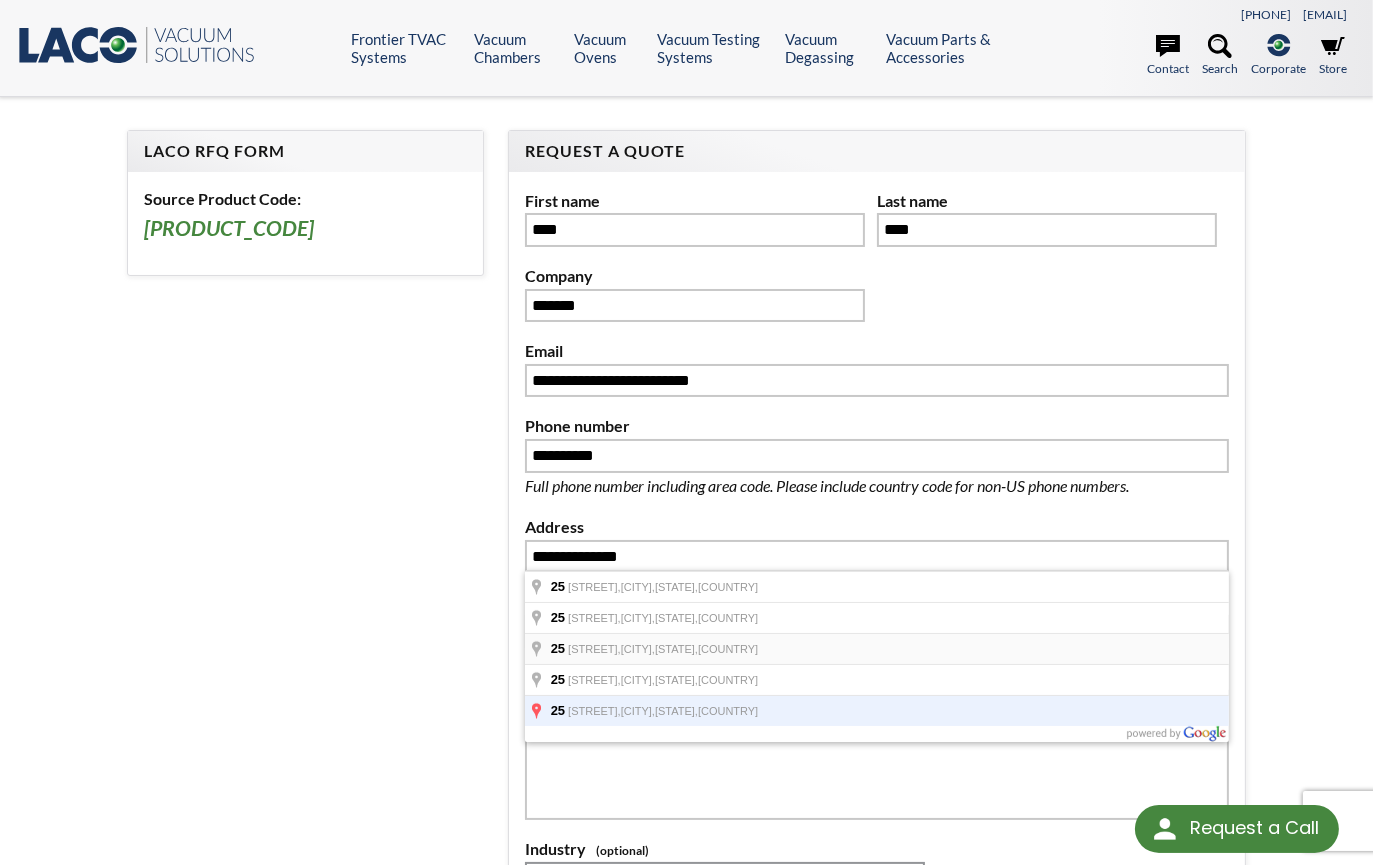 scroll, scrollTop: 100, scrollLeft: 0, axis: vertical 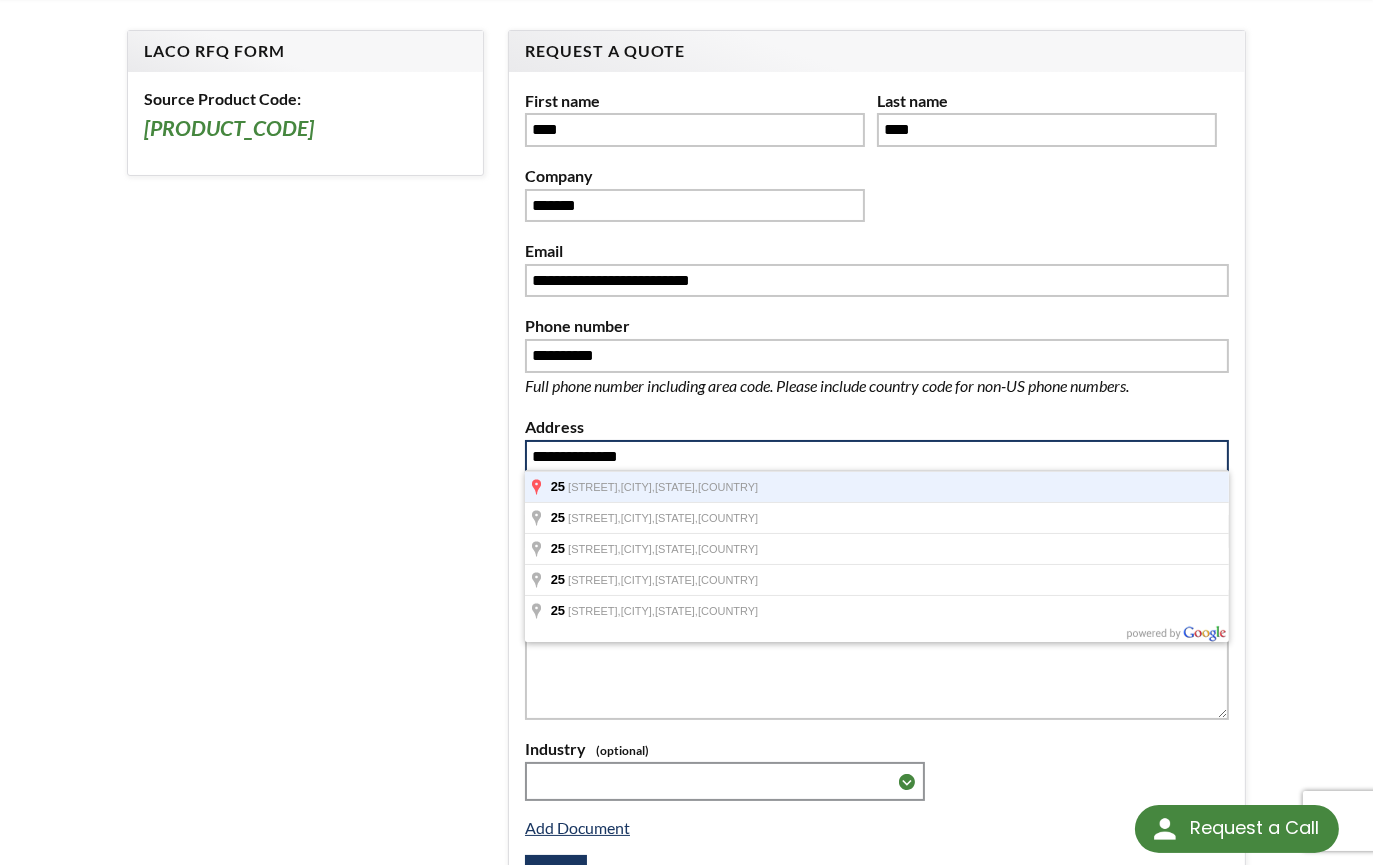 drag, startPoint x: 648, startPoint y: 455, endPoint x: 528, endPoint y: 454, distance: 120.004166 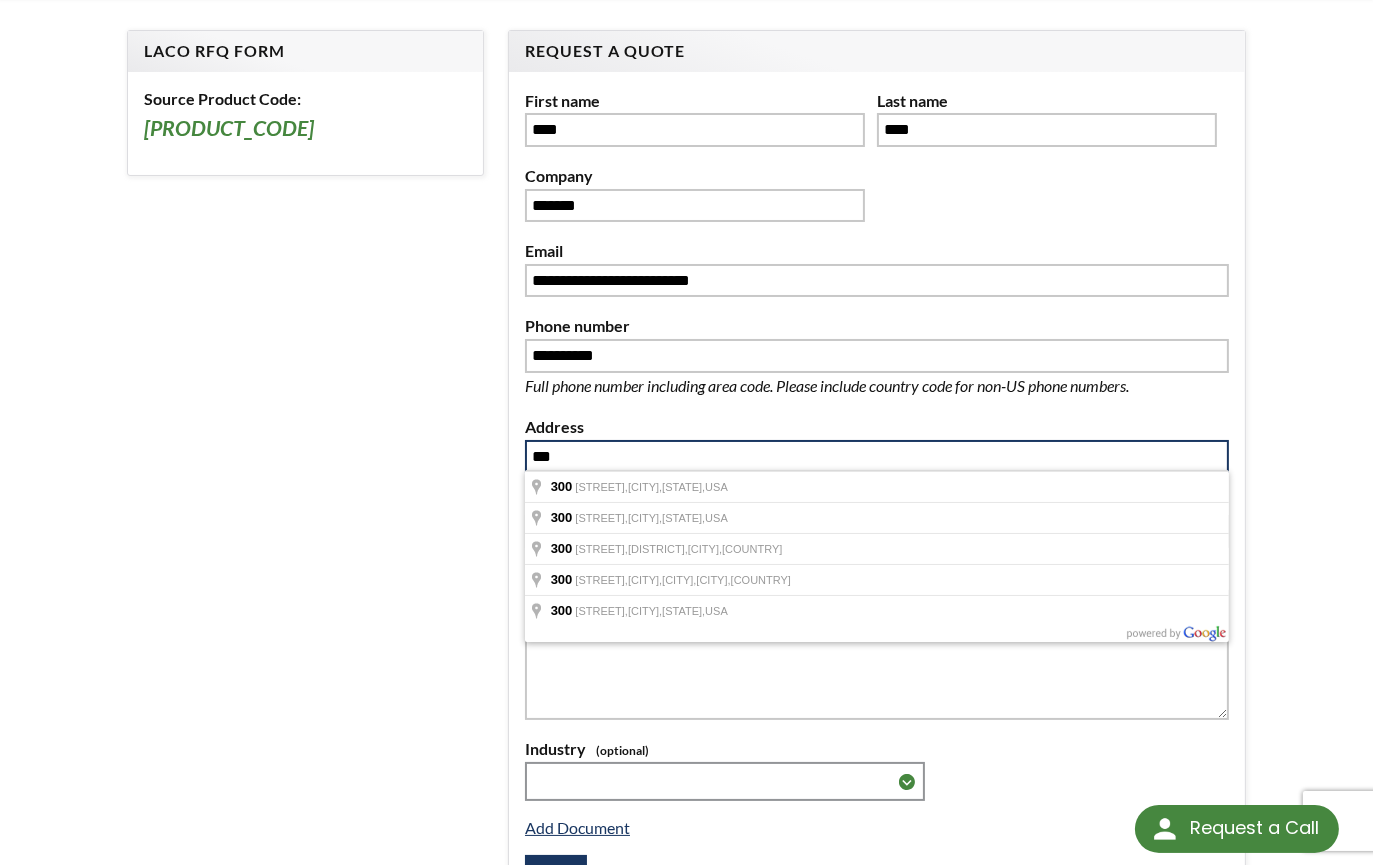 type on "**********" 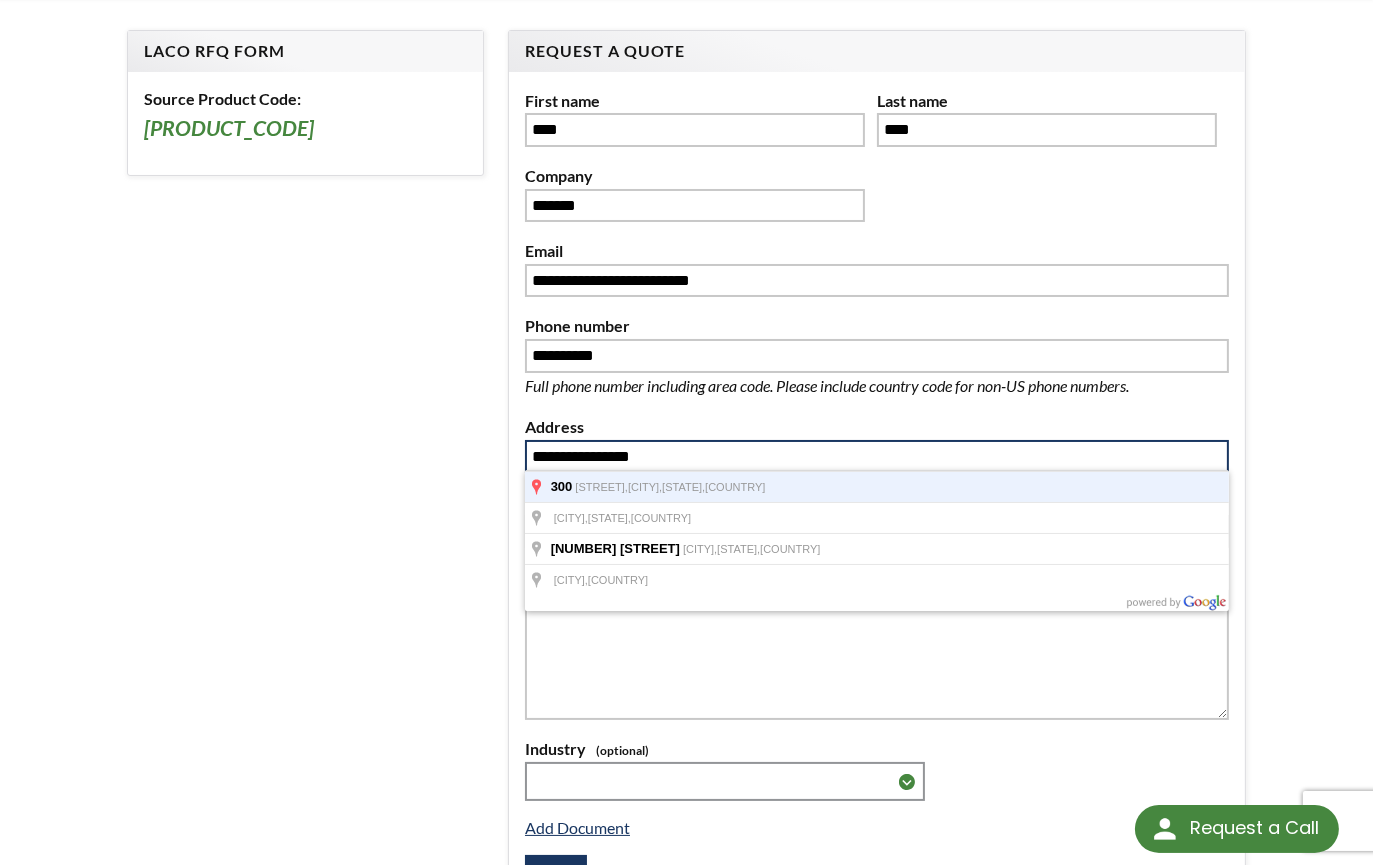 click on "Trowers Road," at bounding box center [601, 487] 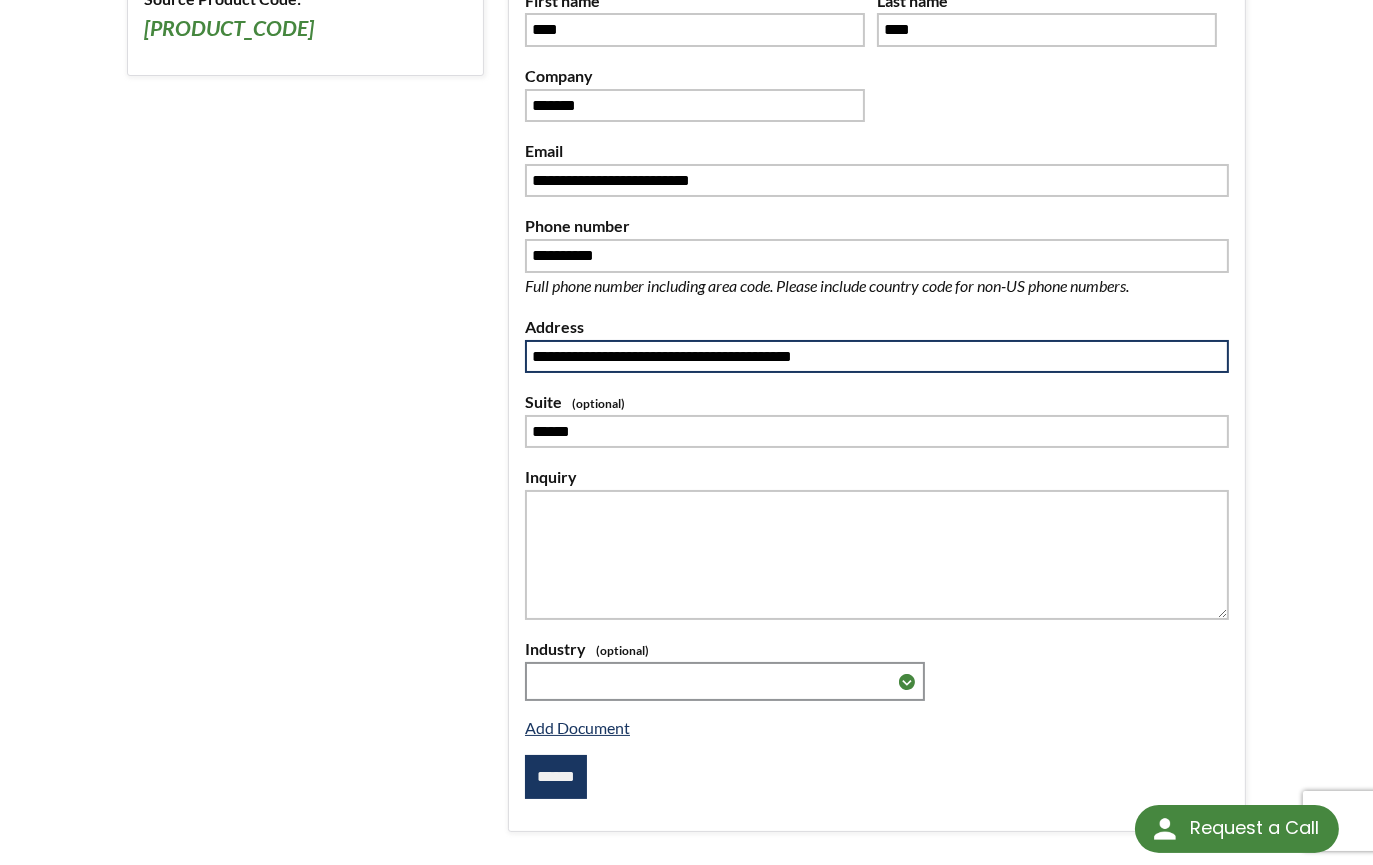 scroll, scrollTop: 0, scrollLeft: 0, axis: both 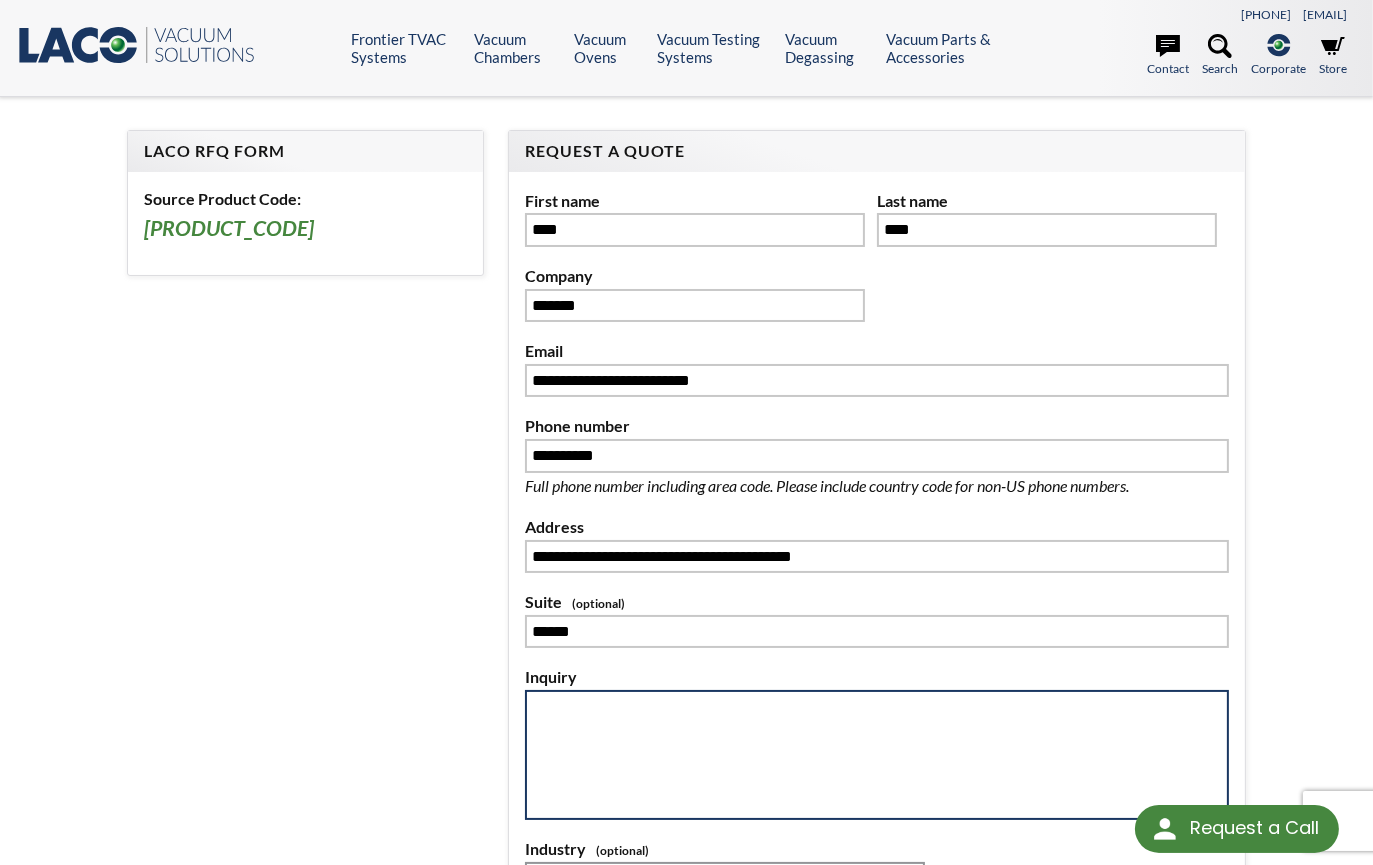 click at bounding box center [877, 755] 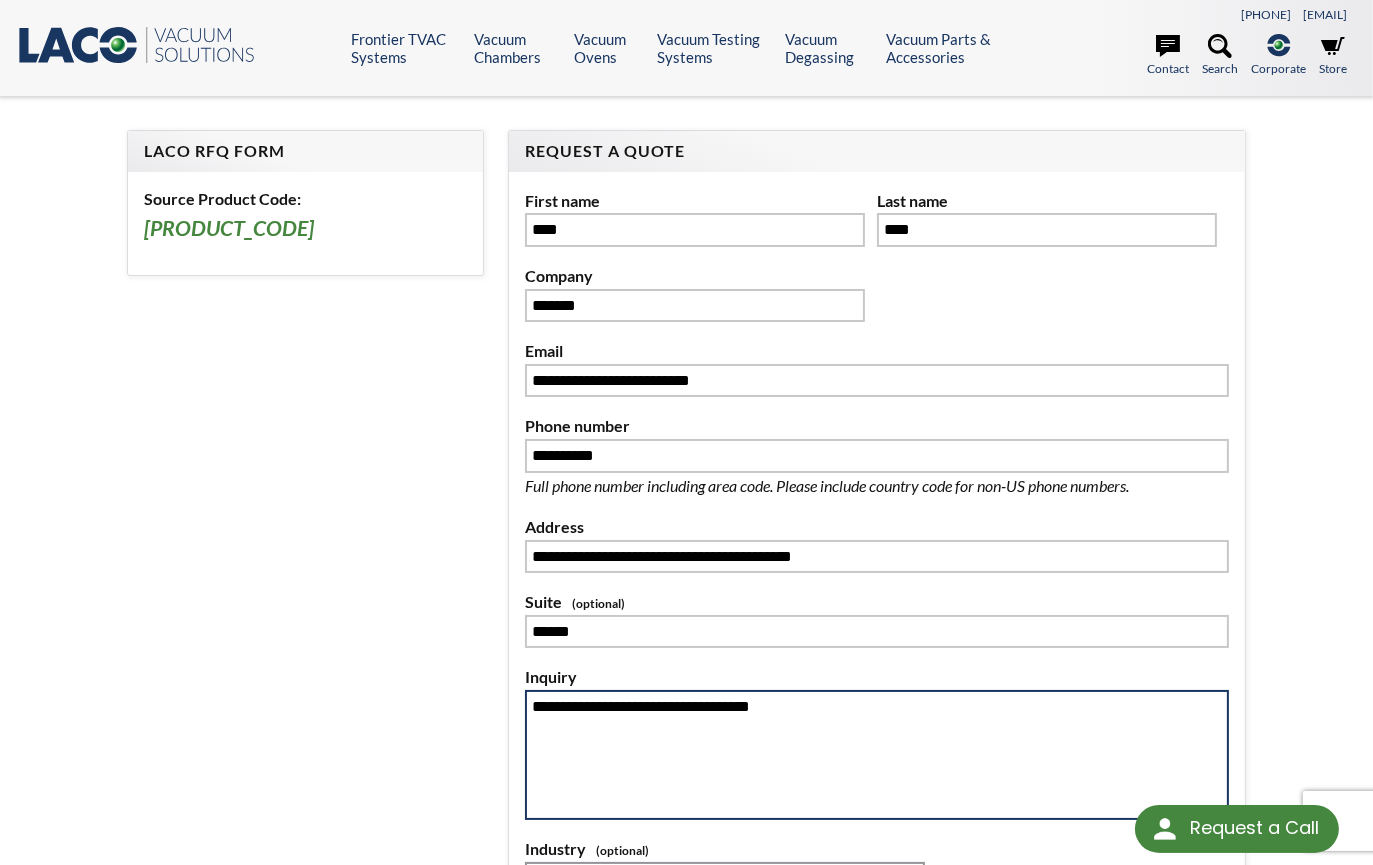scroll, scrollTop: 100, scrollLeft: 0, axis: vertical 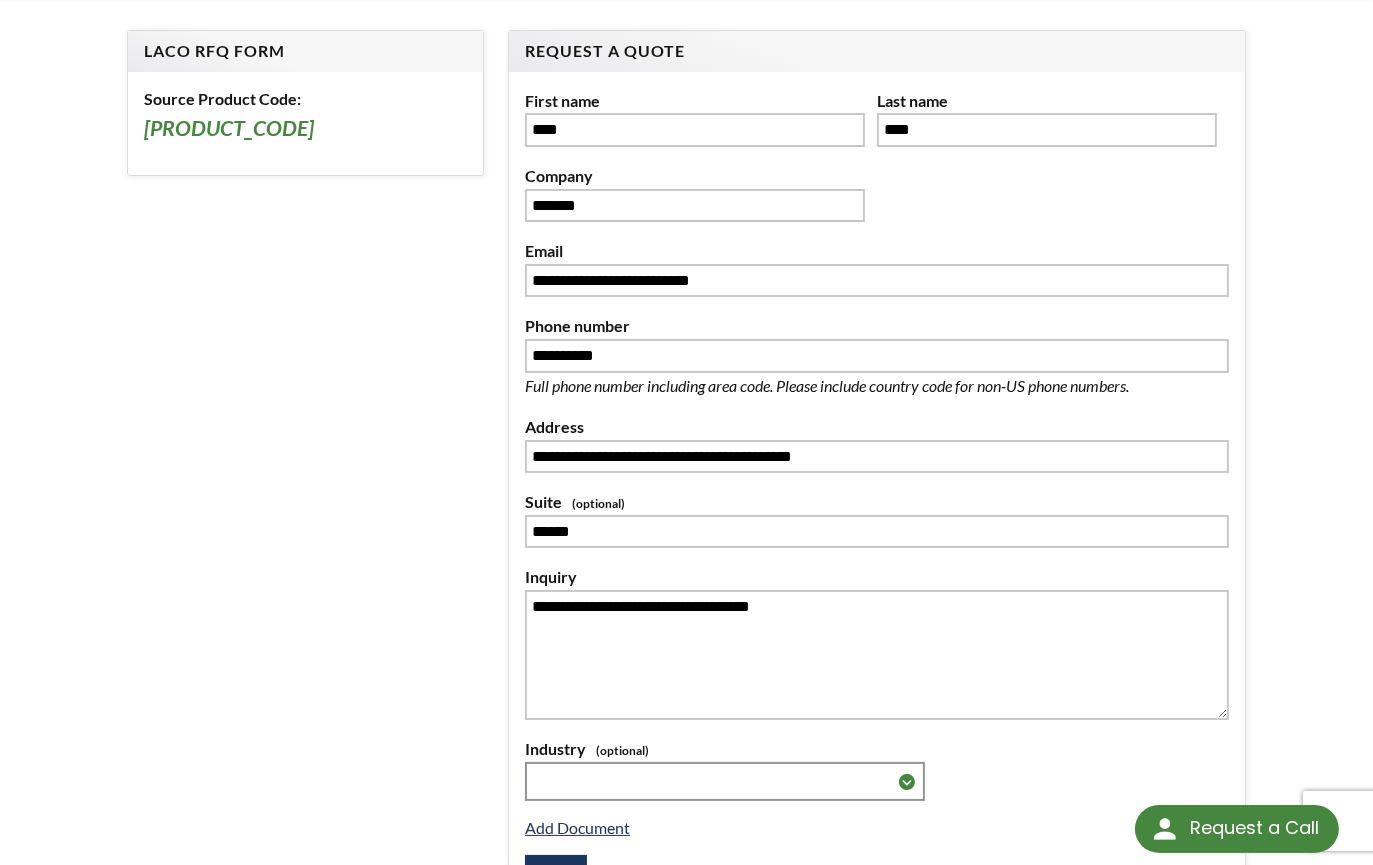 click on "**********" at bounding box center (686, 489) 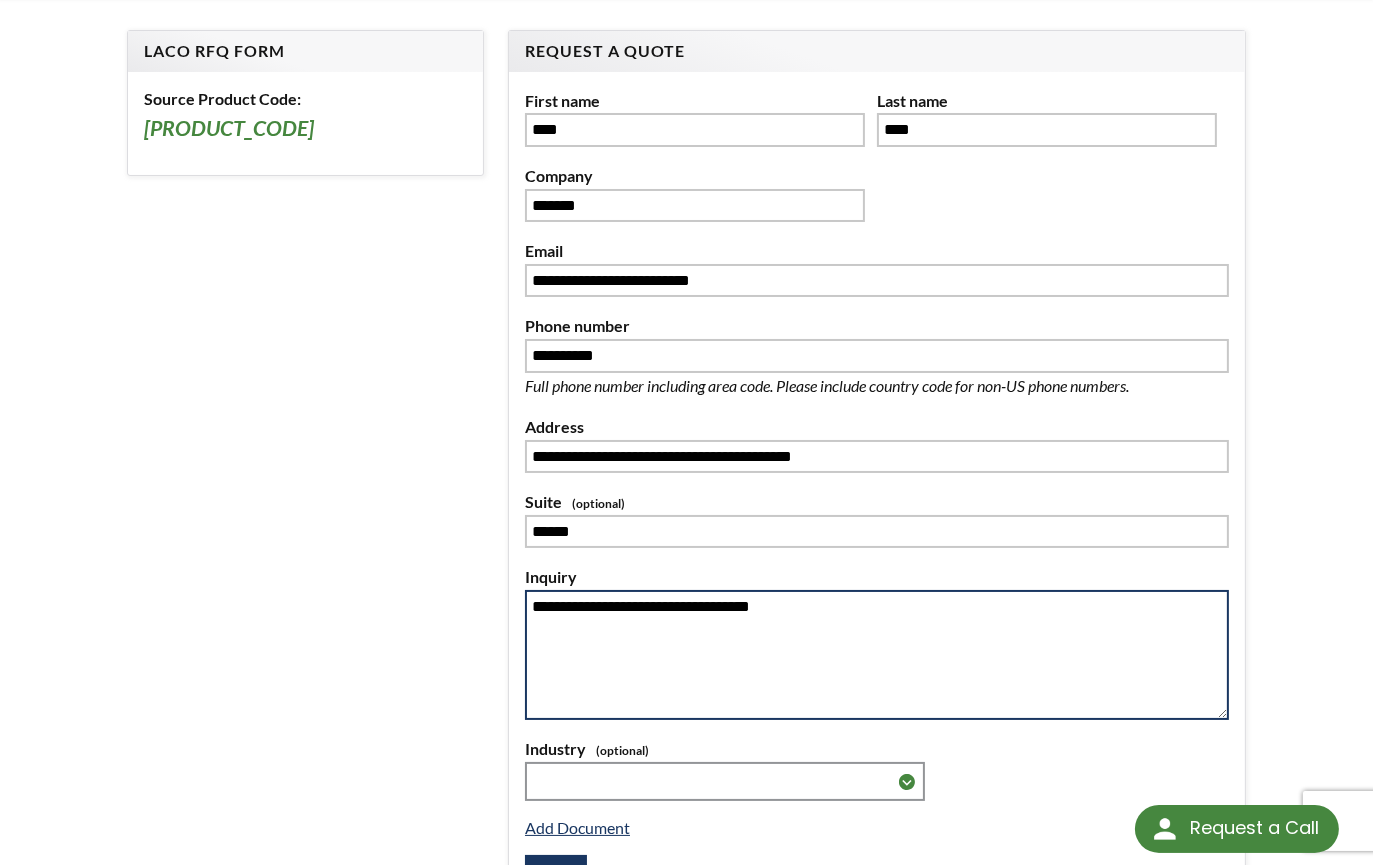 click on "**********" at bounding box center (877, 655) 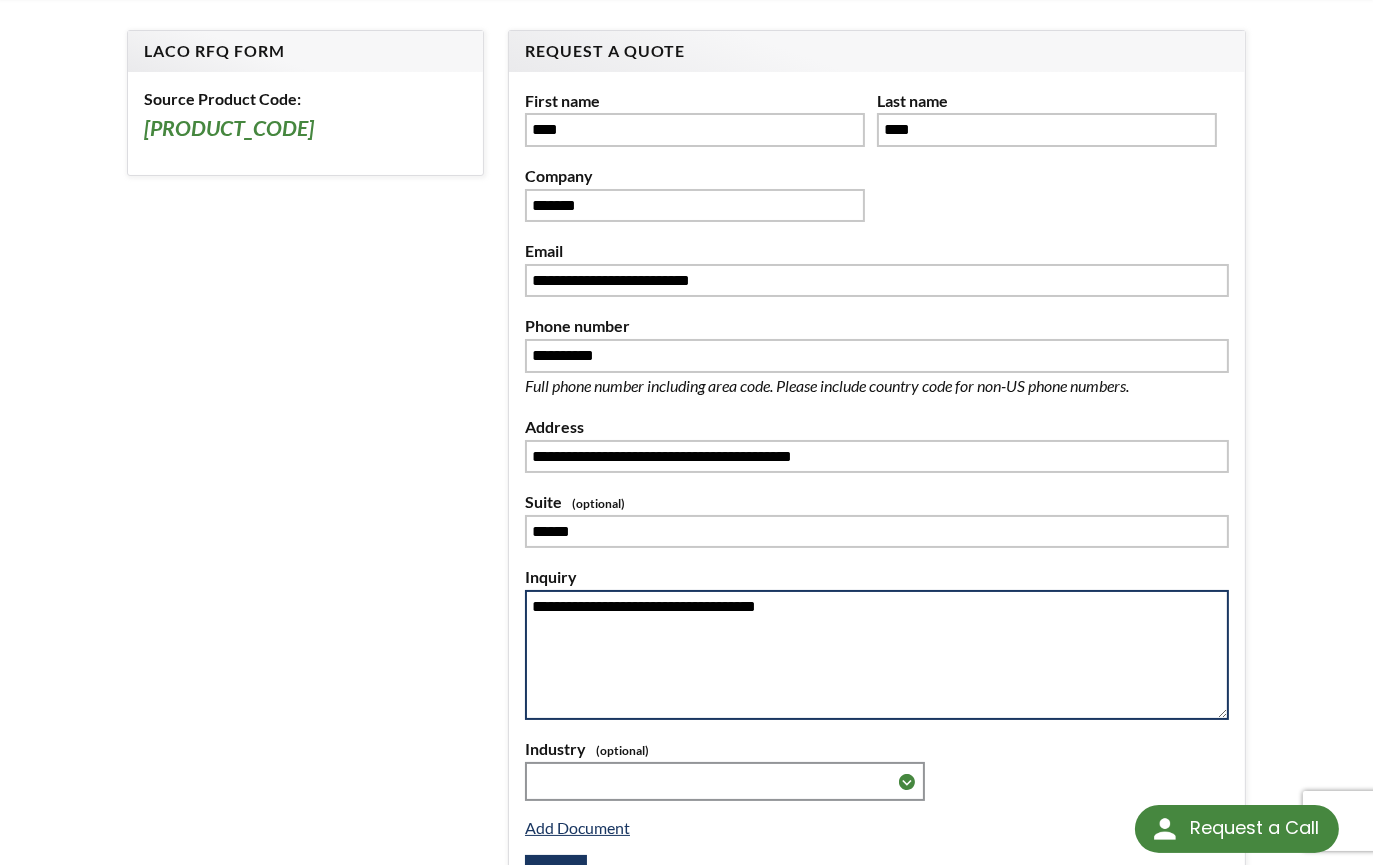 paste on "**********" 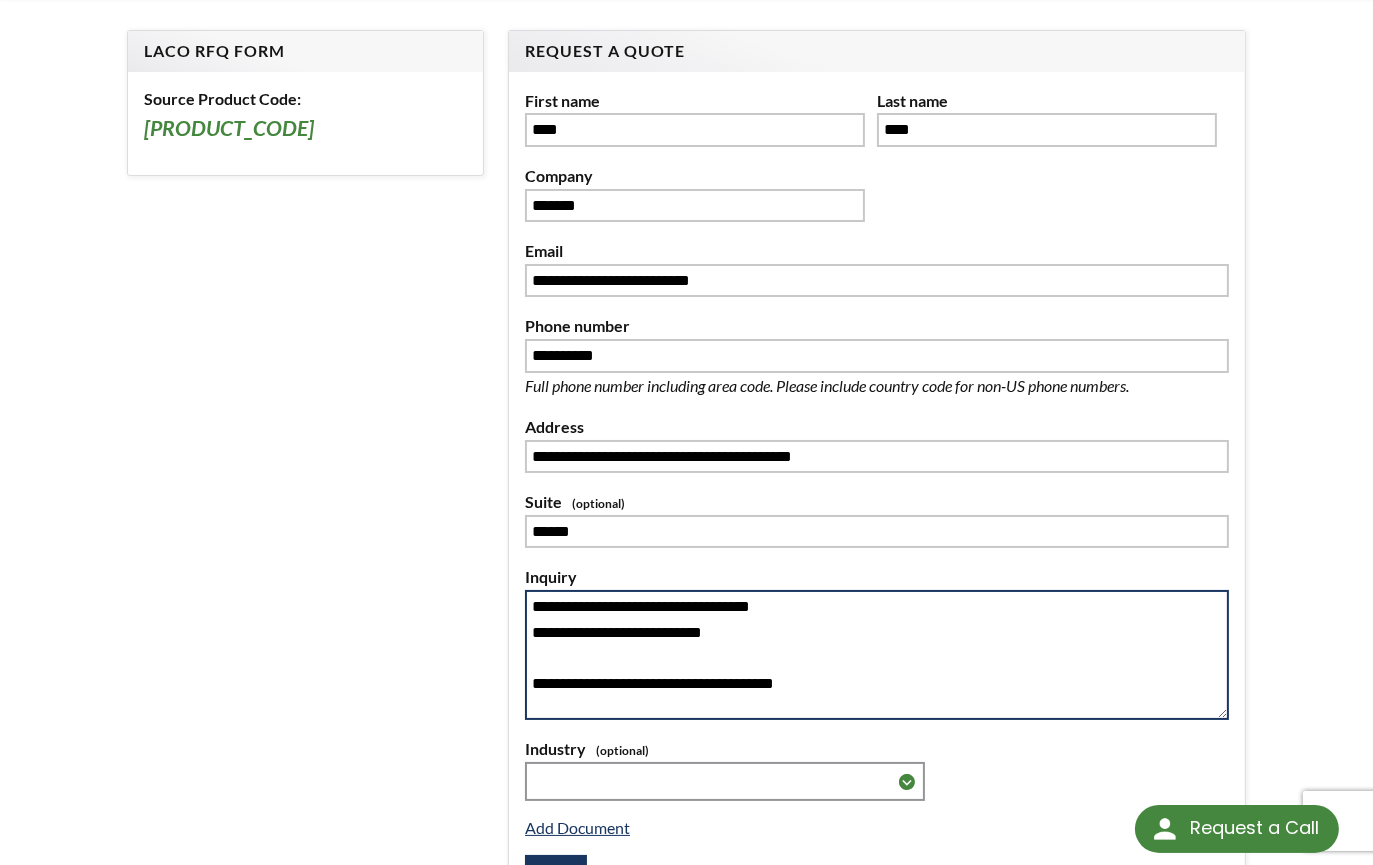 click on "**********" at bounding box center [877, 655] 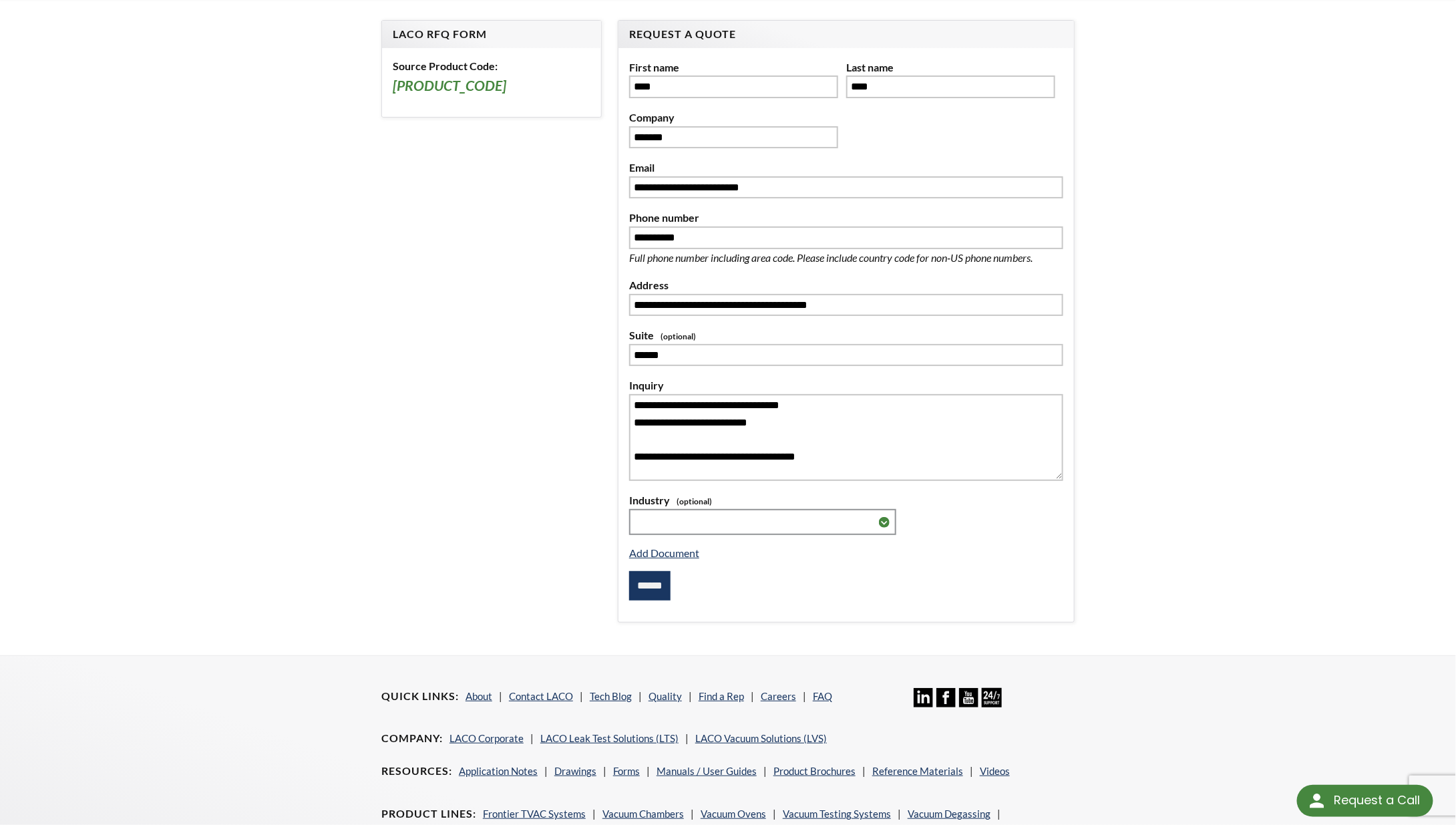 click on "**********" at bounding box center [728, 327] 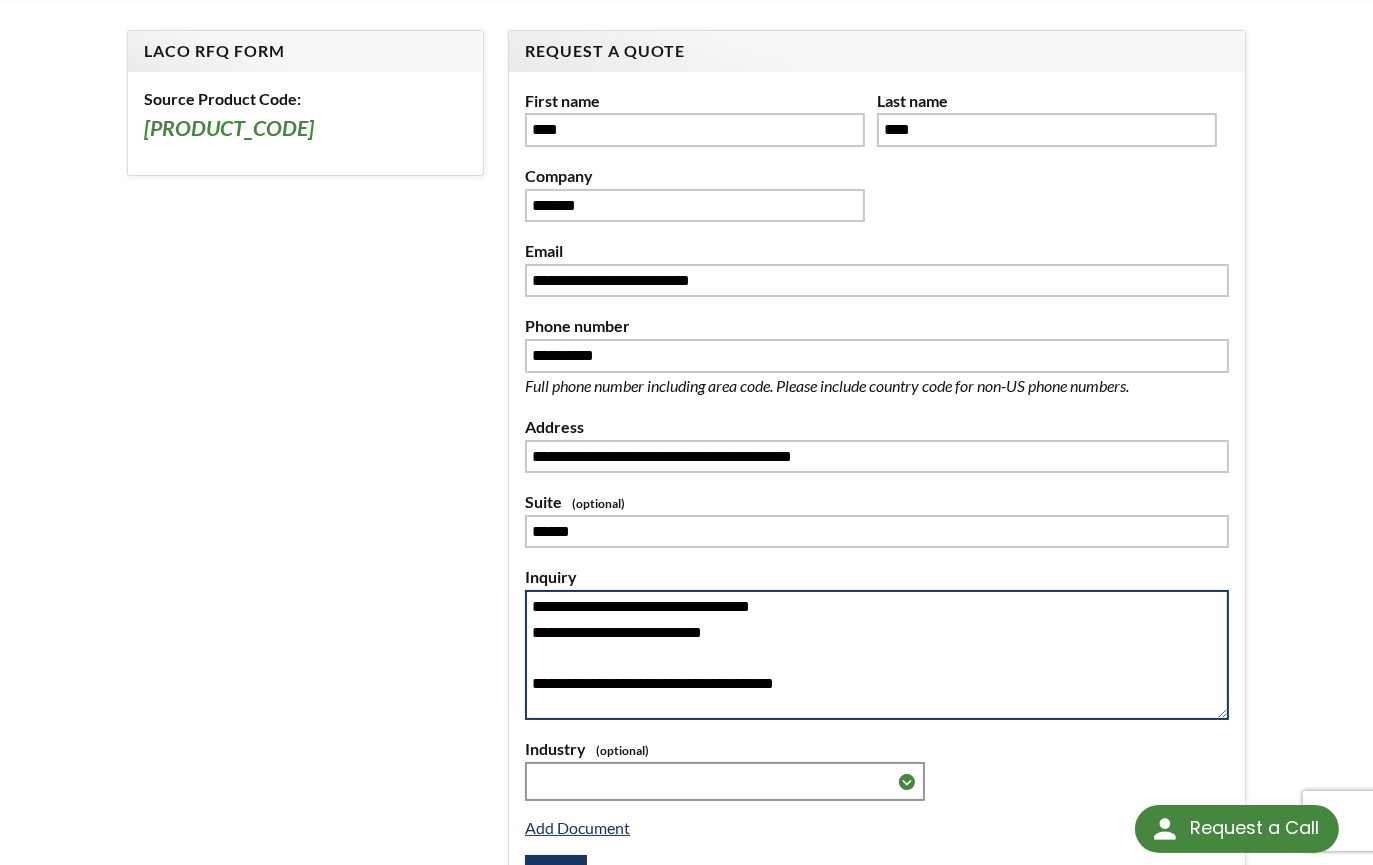 click on "**********" at bounding box center (877, 655) 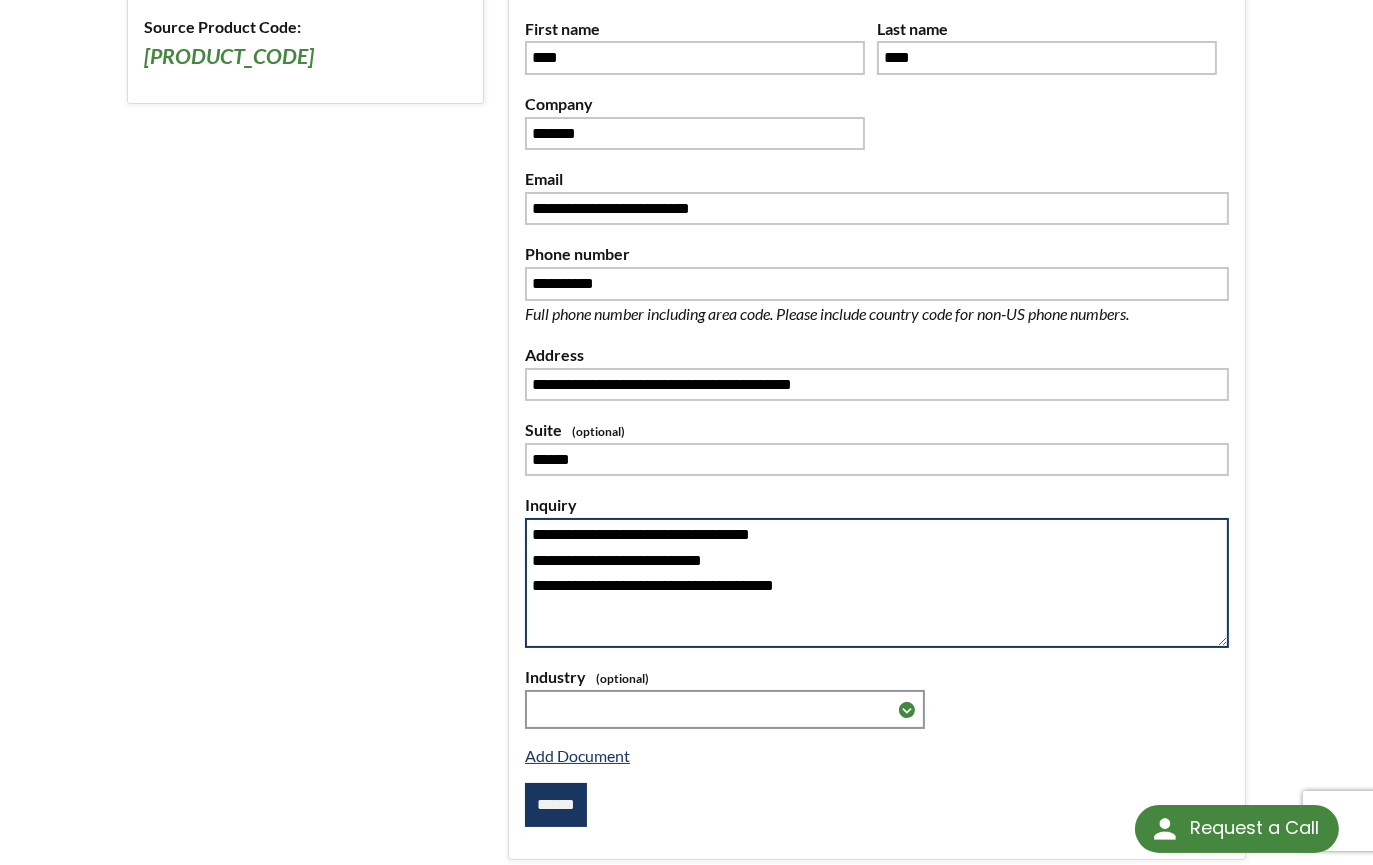 scroll, scrollTop: 200, scrollLeft: 0, axis: vertical 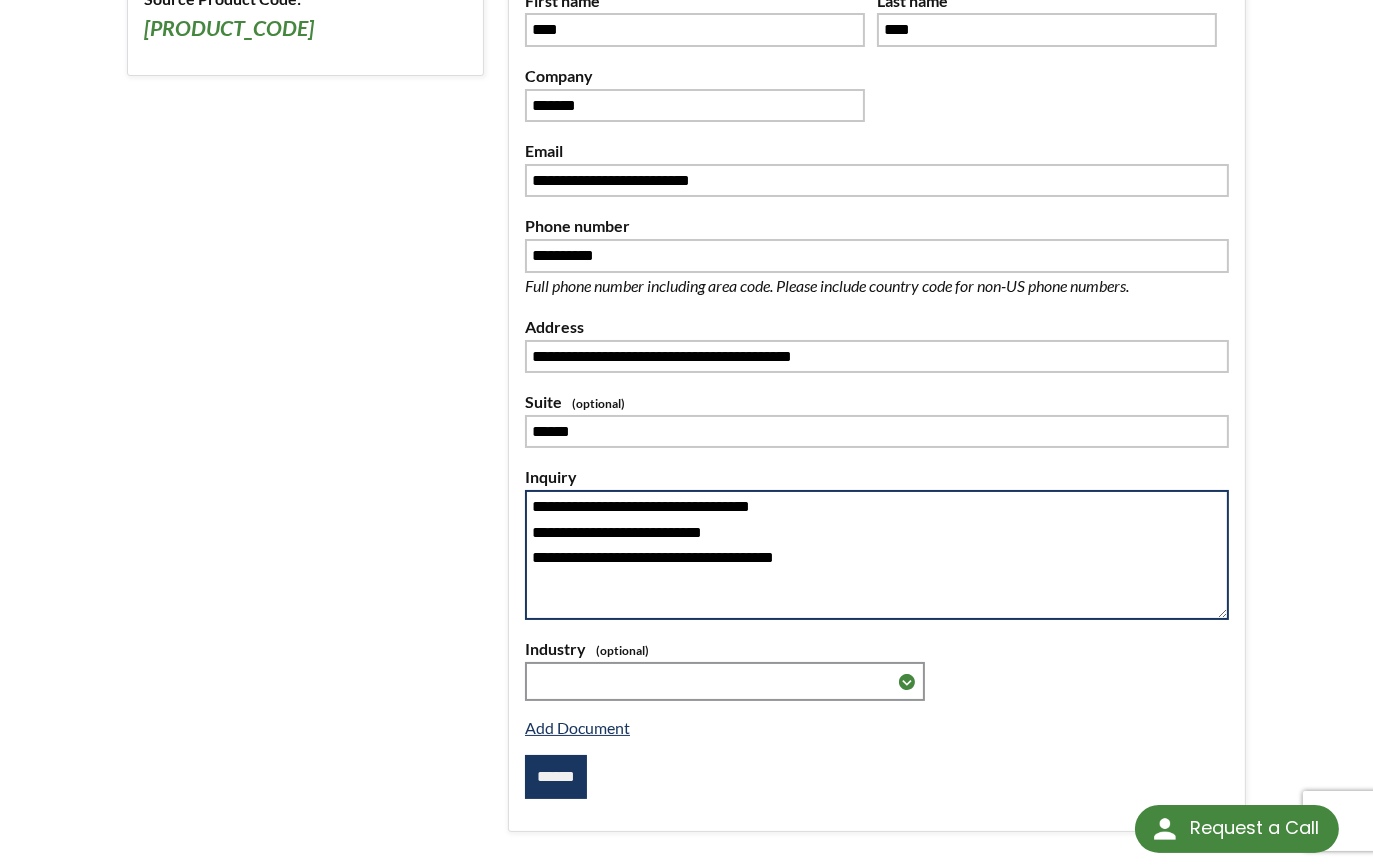 type on "**********" 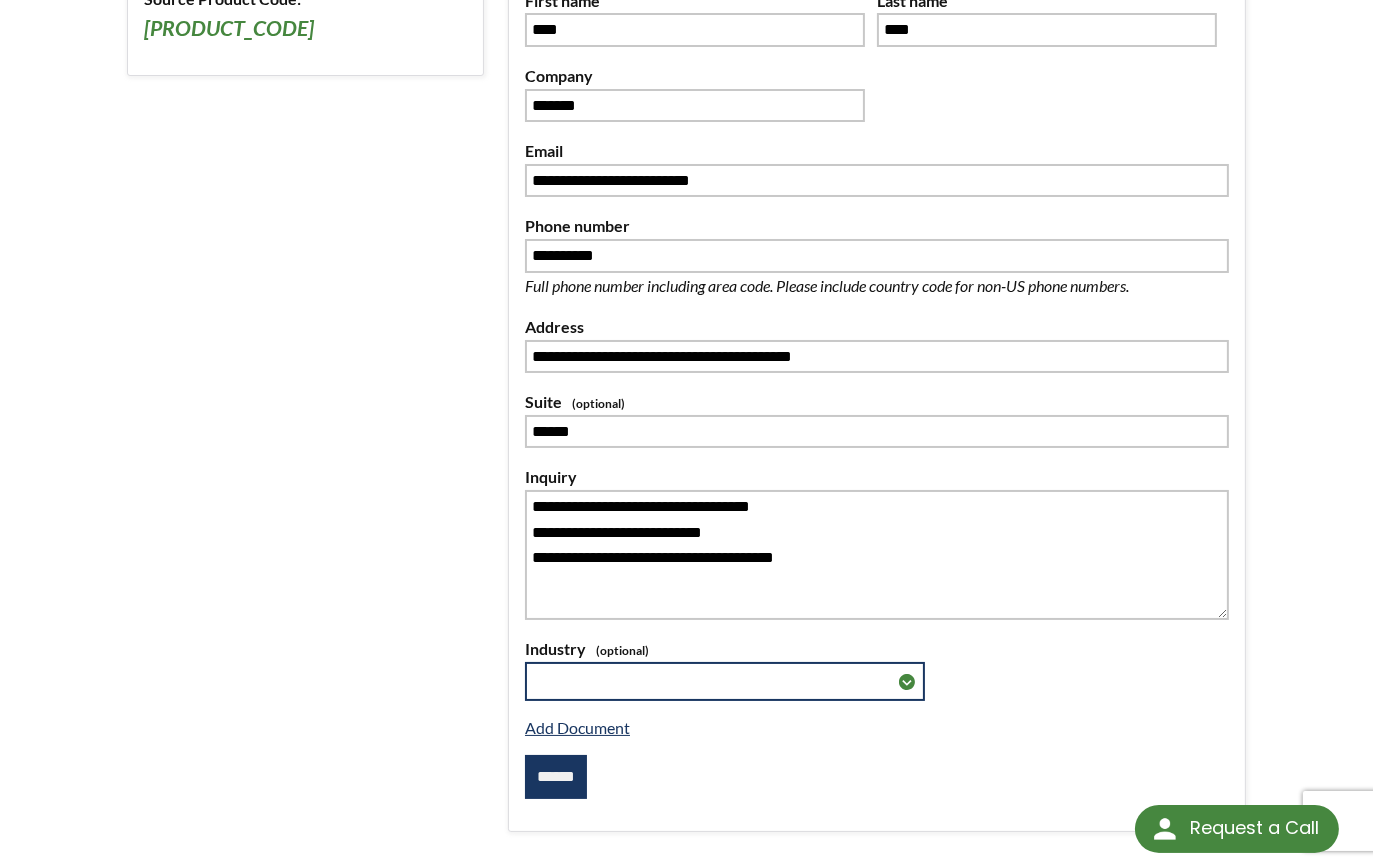 click on "**********" at bounding box center [725, 681] 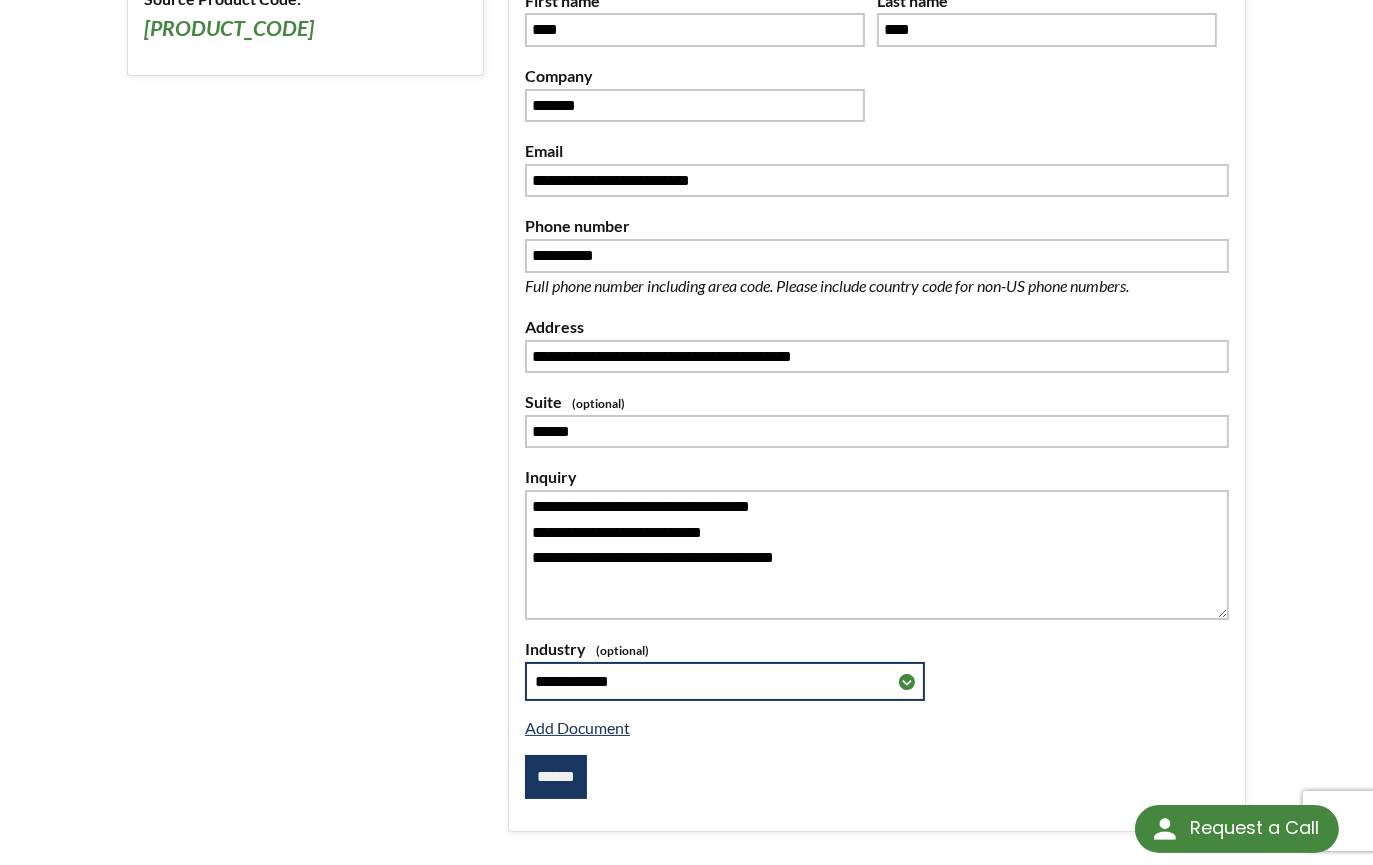 click on "**********" at bounding box center (725, 681) 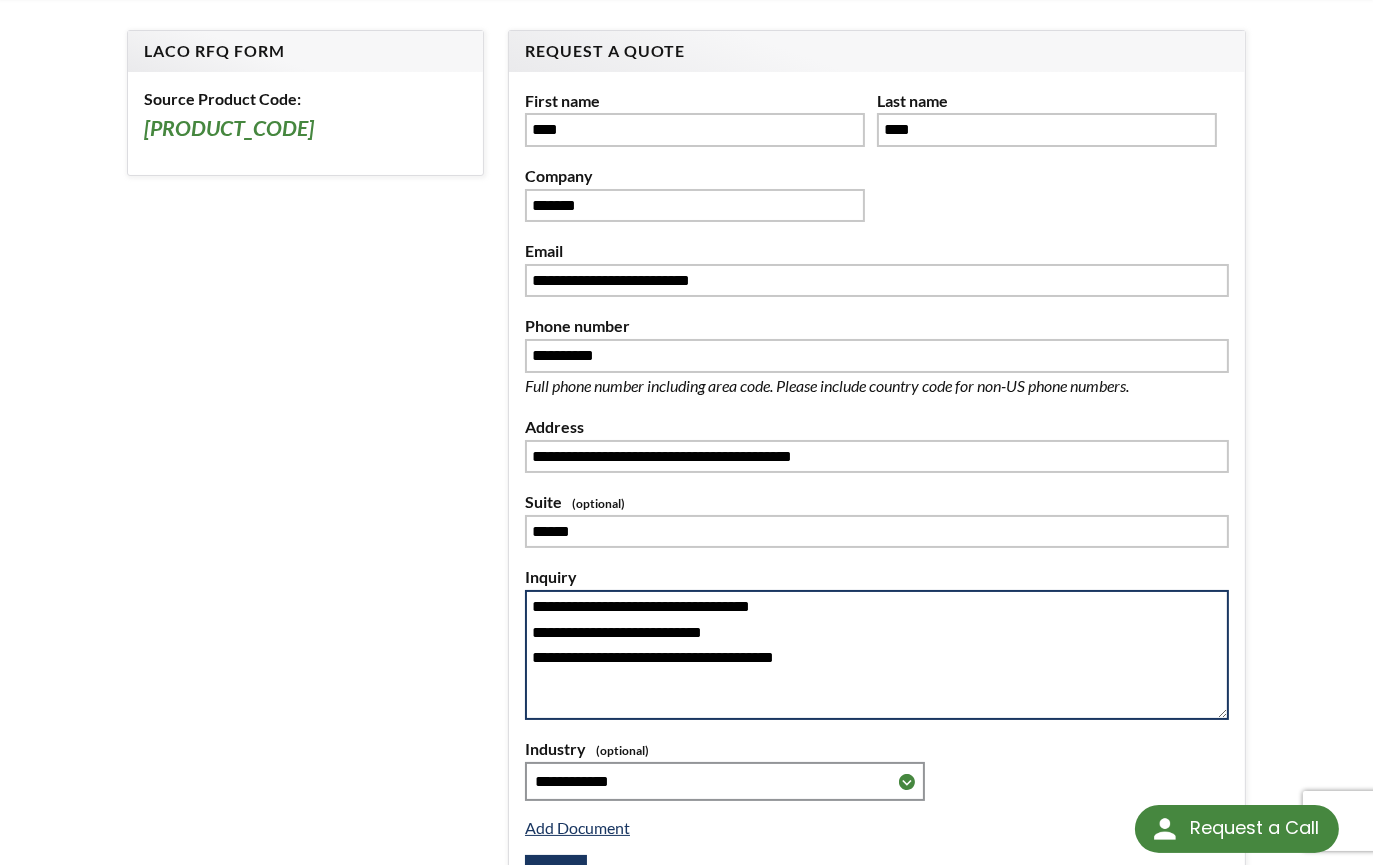 click on "**********" at bounding box center (877, 655) 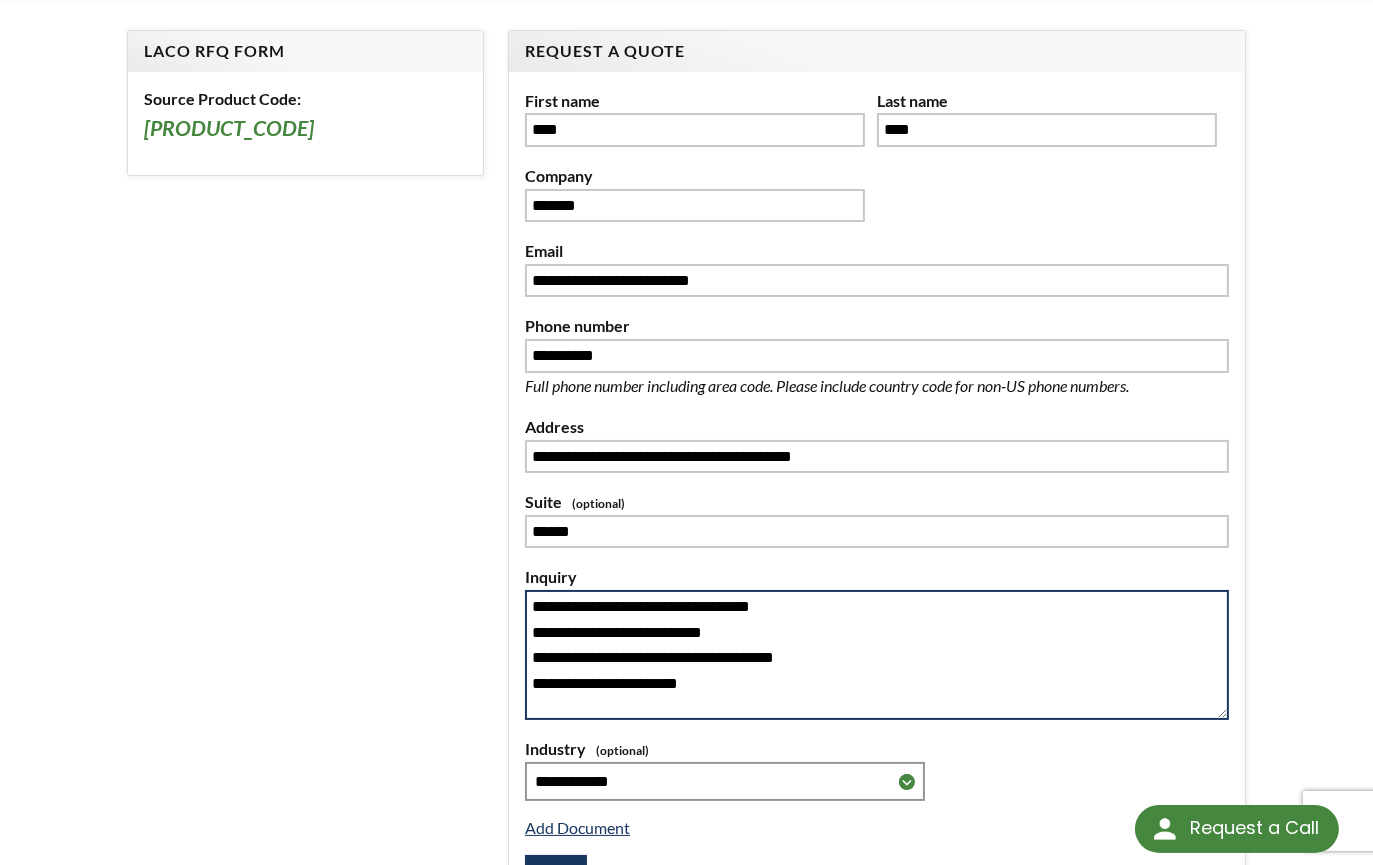 click on "**********" at bounding box center [877, 655] 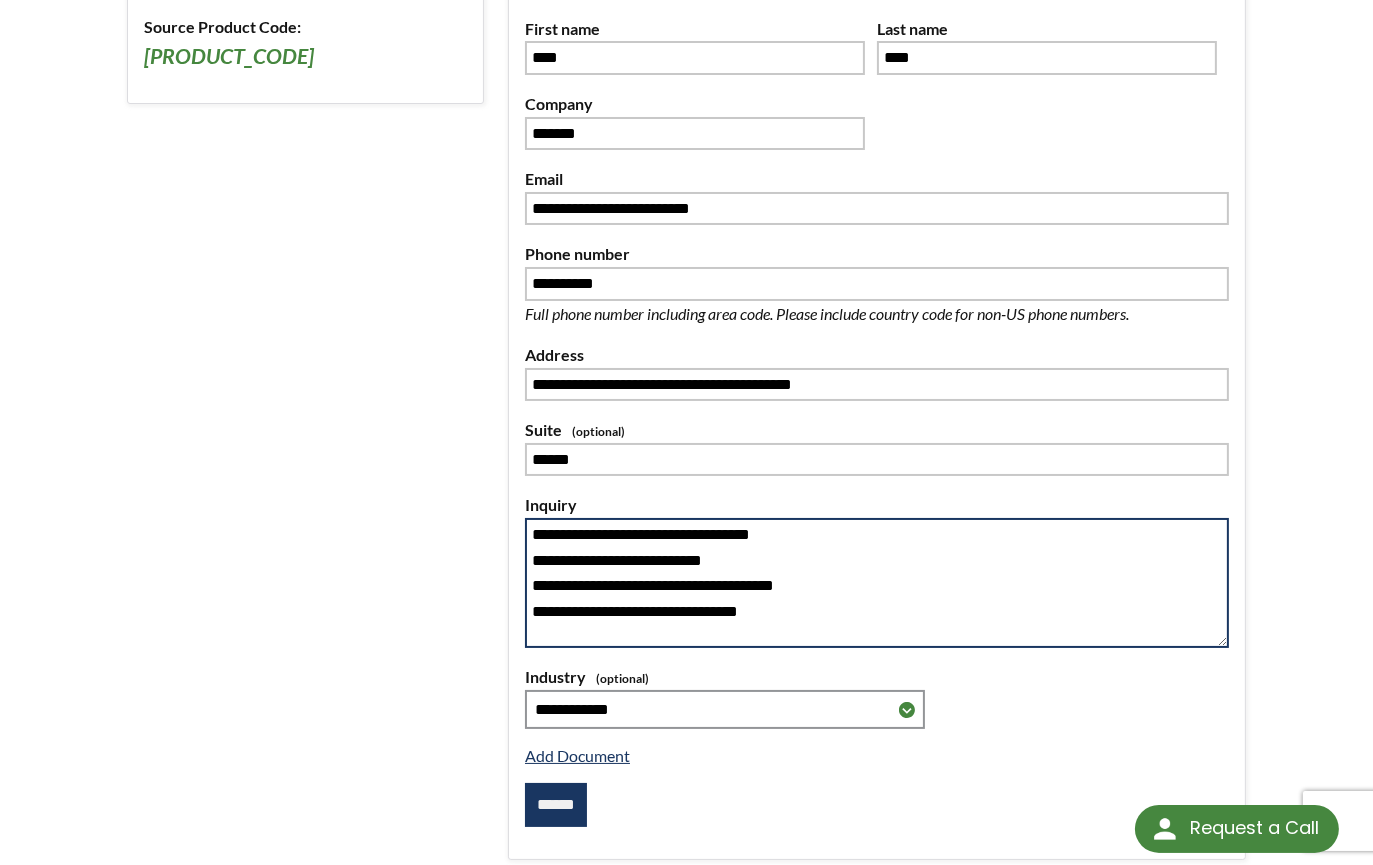 scroll, scrollTop: 200, scrollLeft: 0, axis: vertical 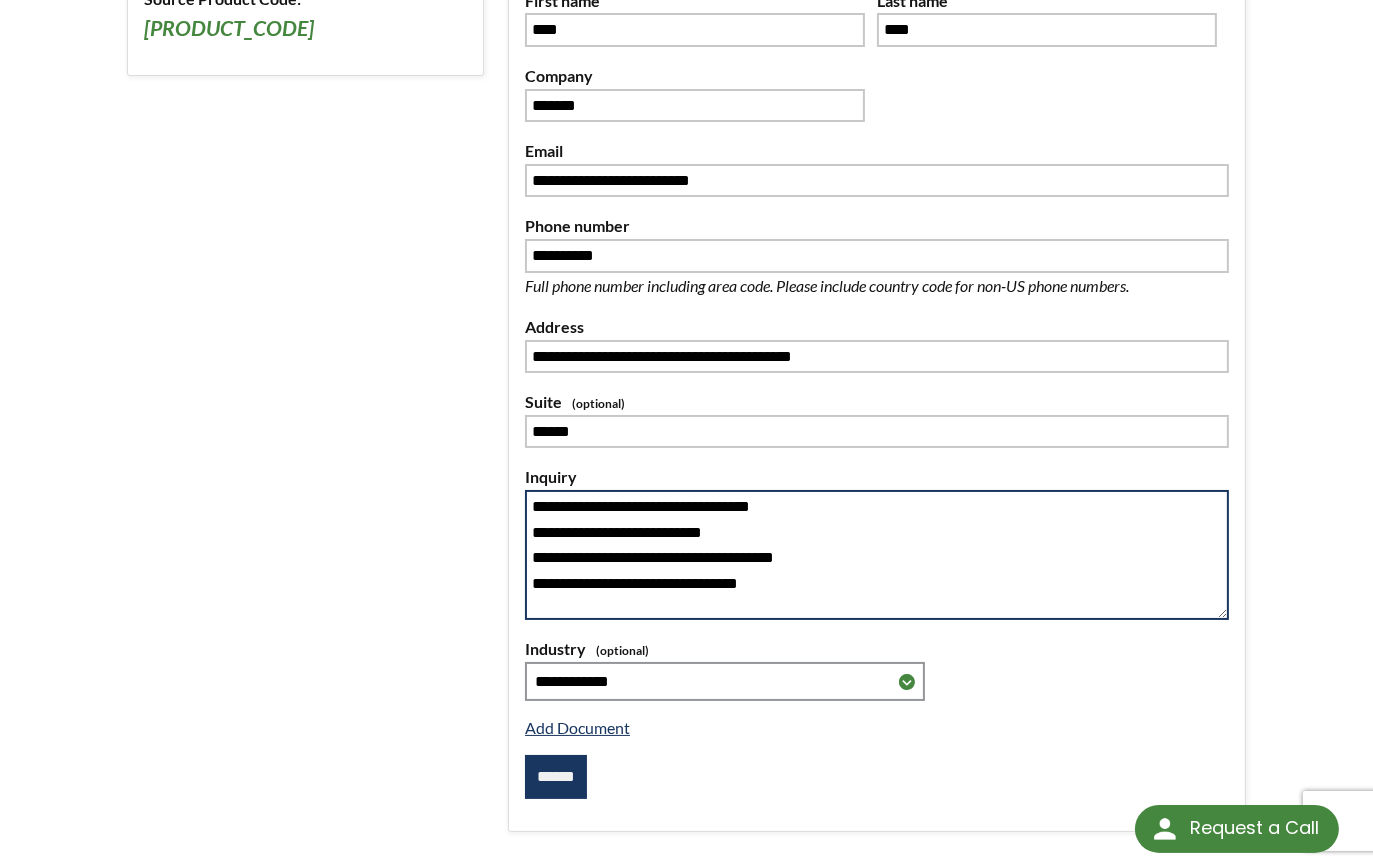 type on "**********" 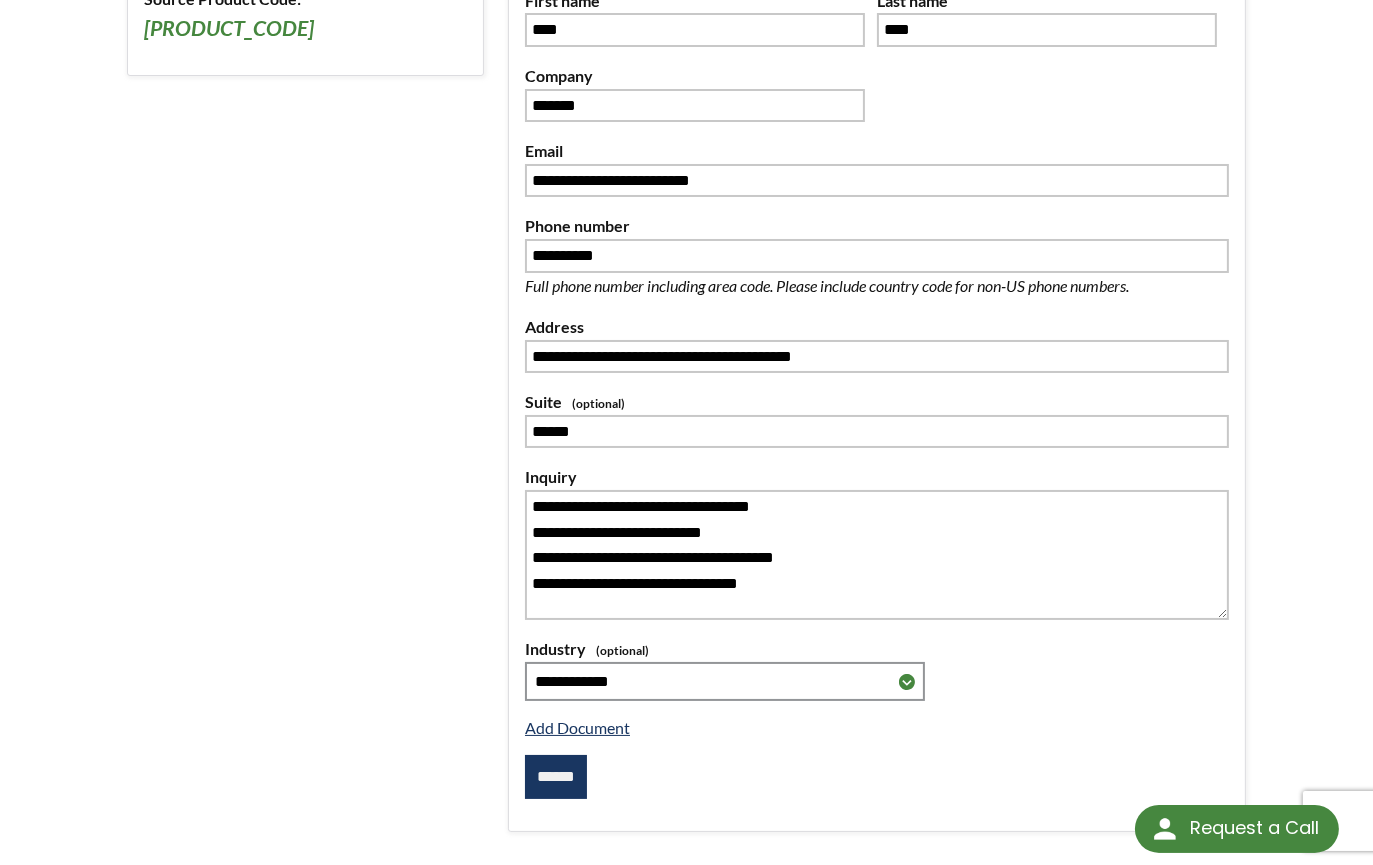 click on "******" at bounding box center (556, 777) 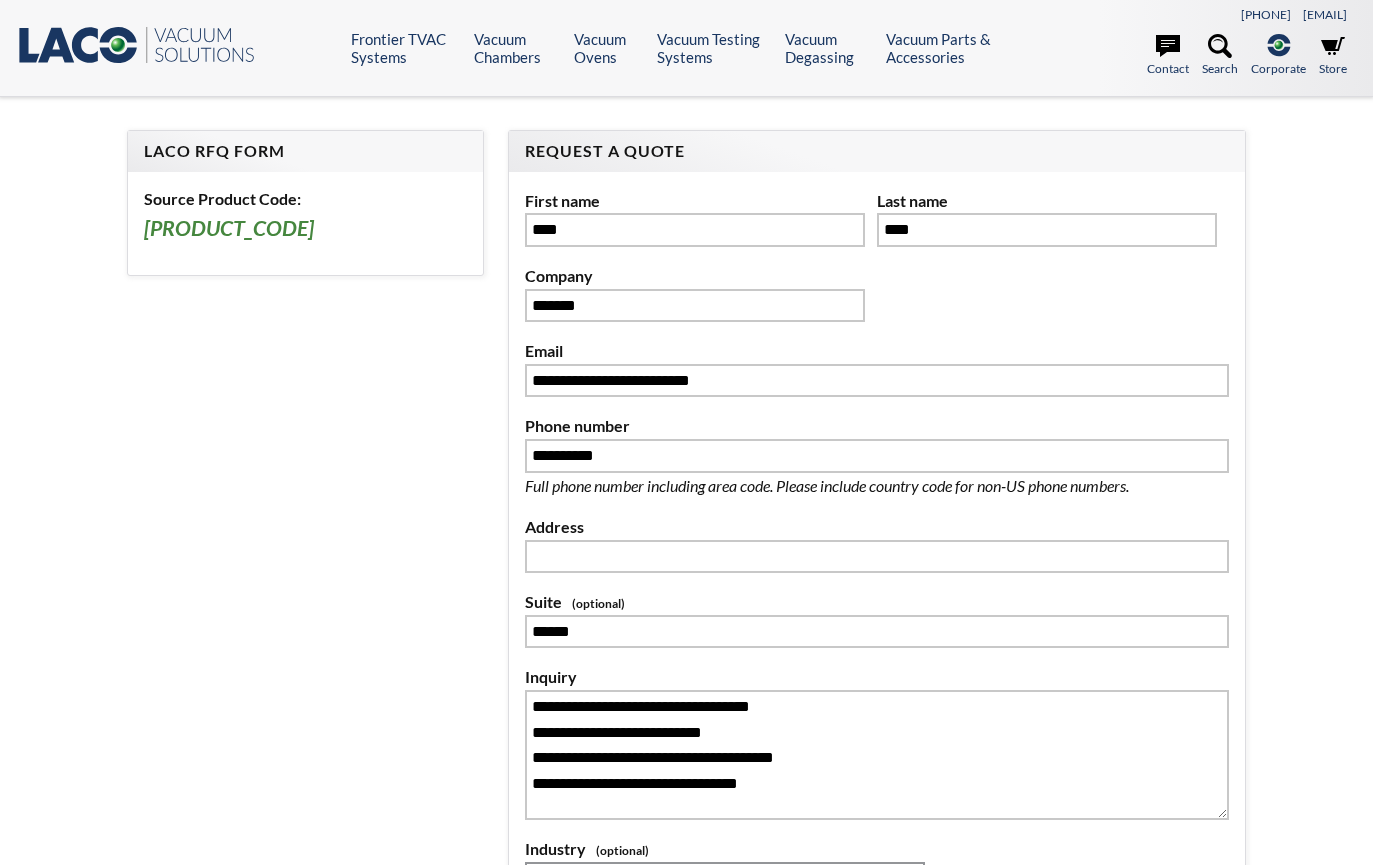 scroll, scrollTop: 0, scrollLeft: 0, axis: both 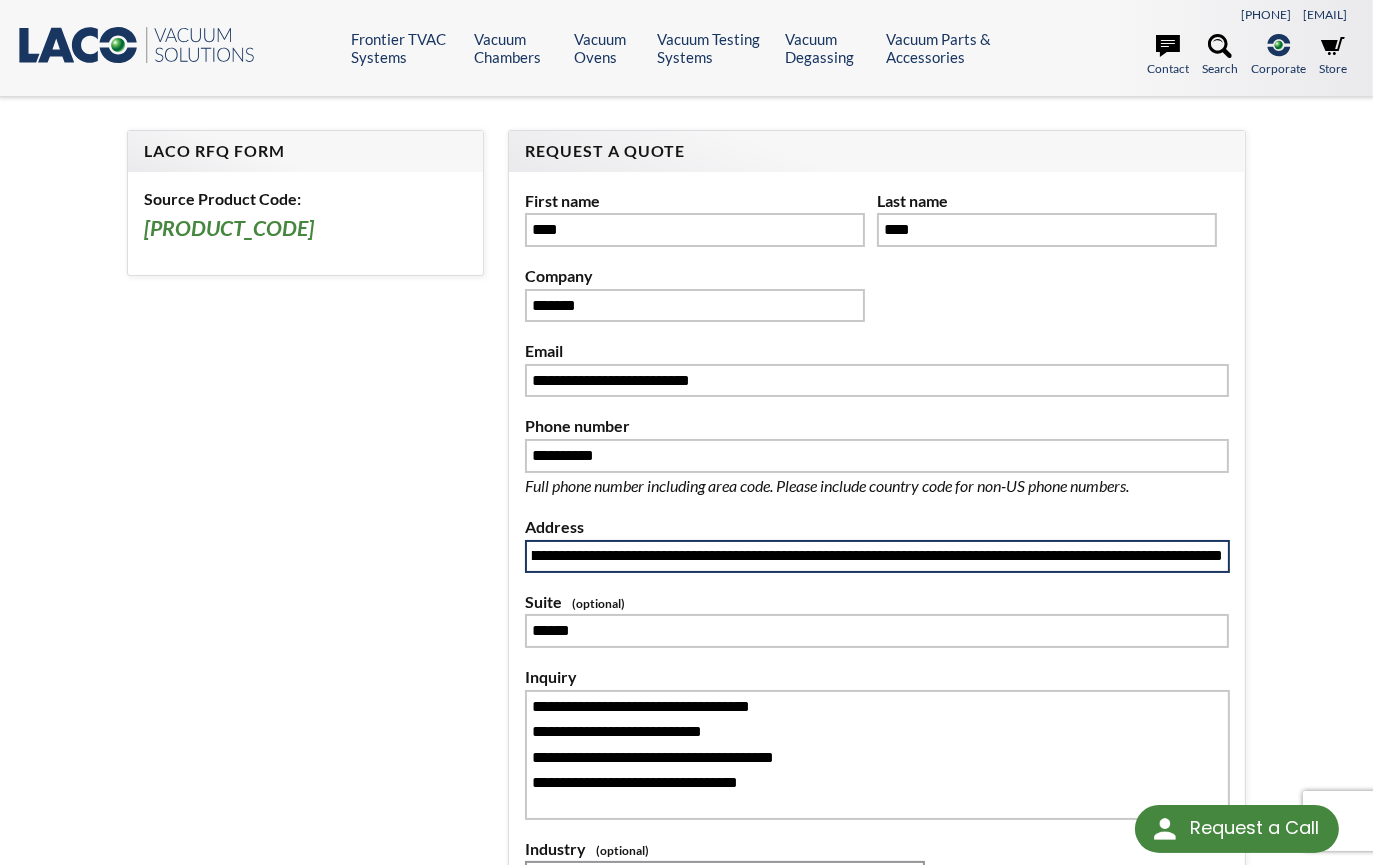 drag, startPoint x: 530, startPoint y: 555, endPoint x: 1342, endPoint y: 552, distance: 812.00555 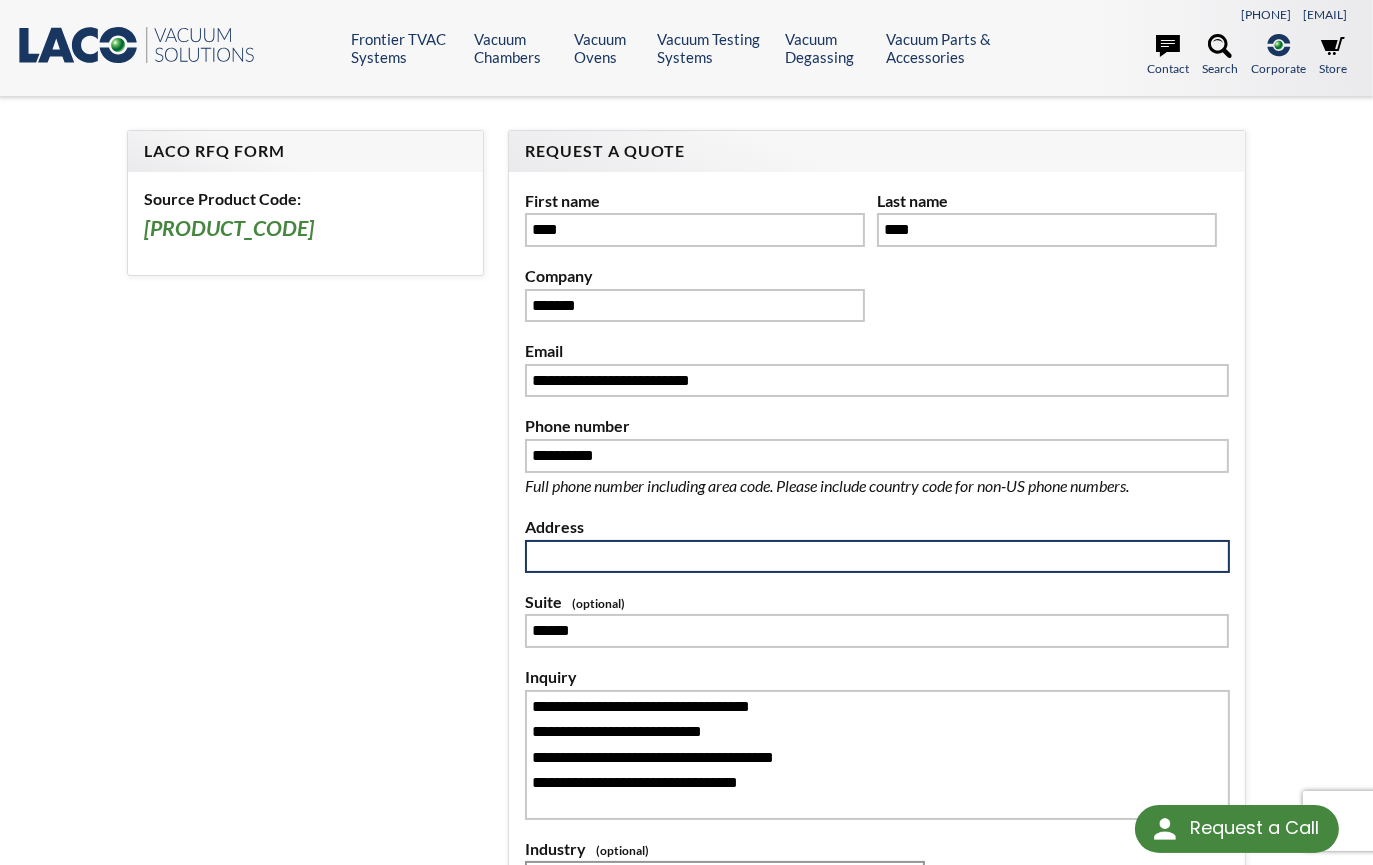scroll, scrollTop: 0, scrollLeft: 0, axis: both 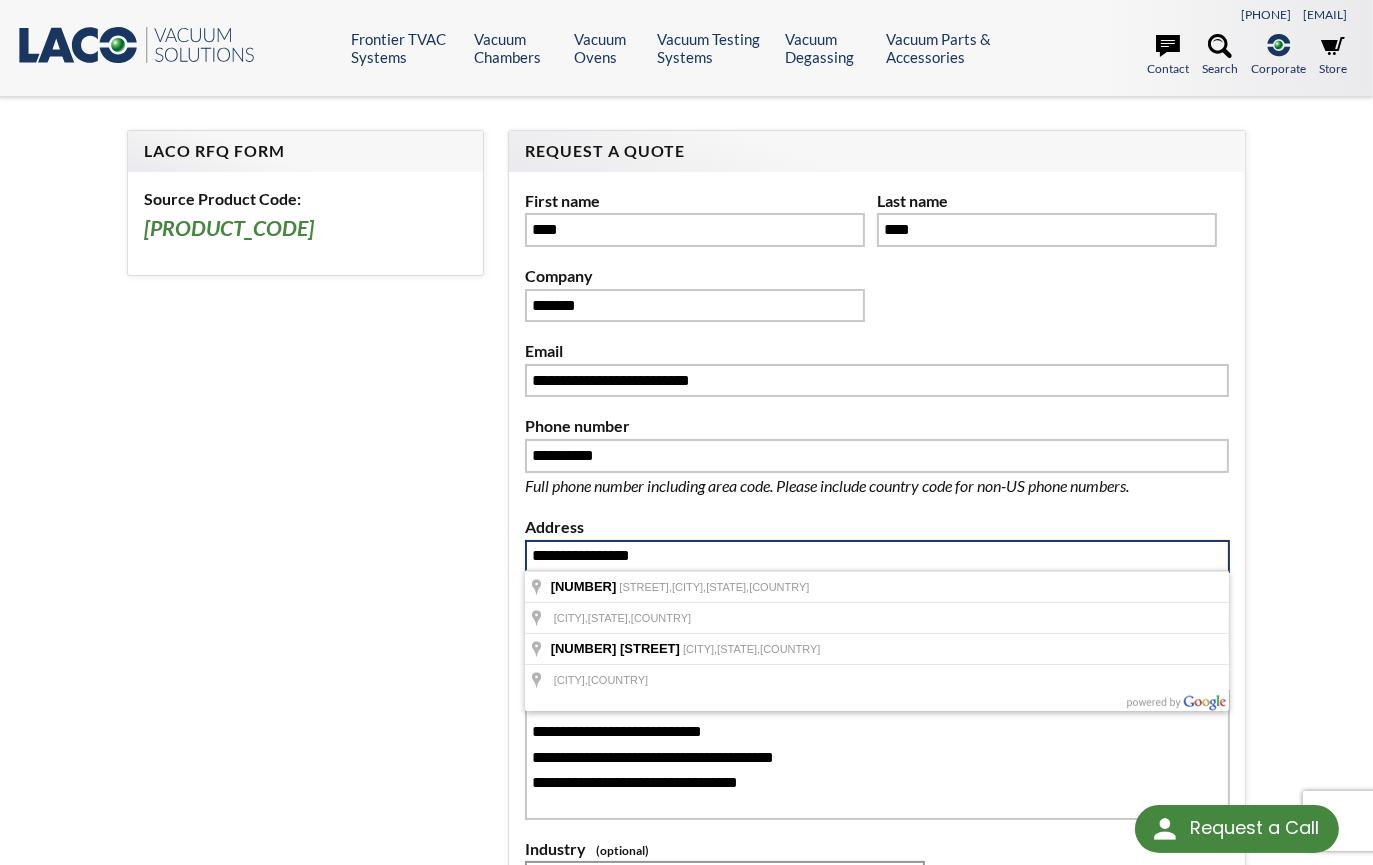 type on "**********" 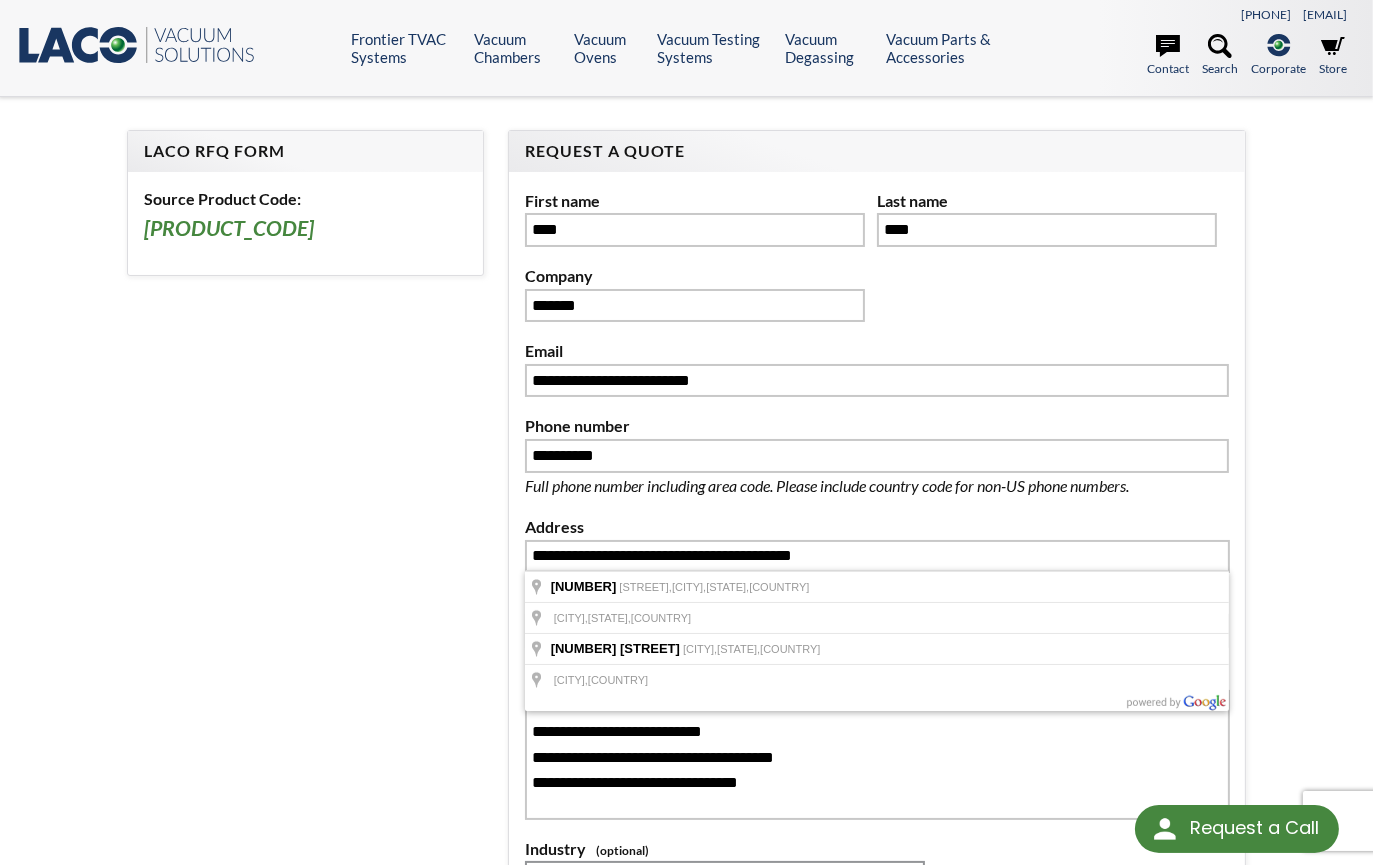 click on "LACO RFQ Form
Source Product Code:
LVC1820-3112-VI
Request A Quote
First name [FIRST]
Last name [LAST]
Company [COMPANY]
Email [EMAIL]
Phone number [PHONE]
Full phone number including area code. Please include country code for non-US phone numbers.
Address [ADDRESS]
Suite [SUITE]
Inquiry [INQUIRY]
Industry
[INDUSTRY]
[INDUSTRY]
[INDUSTRY]
[INDUSTRY]
[INDUSTRY]
[INDUSTRY]
[INDUSTRY]
[INDUSTRY]
[INDUSTRY]
[INDUSTRY]
[INDUSTRY]
[INDUSTRY]
[INDUSTRY]
[INDUSTRY]
[INDUSTRY]
[INDUSTRY]
[INDUSTRY]
[INDUSTRY]" at bounding box center (686, 588) 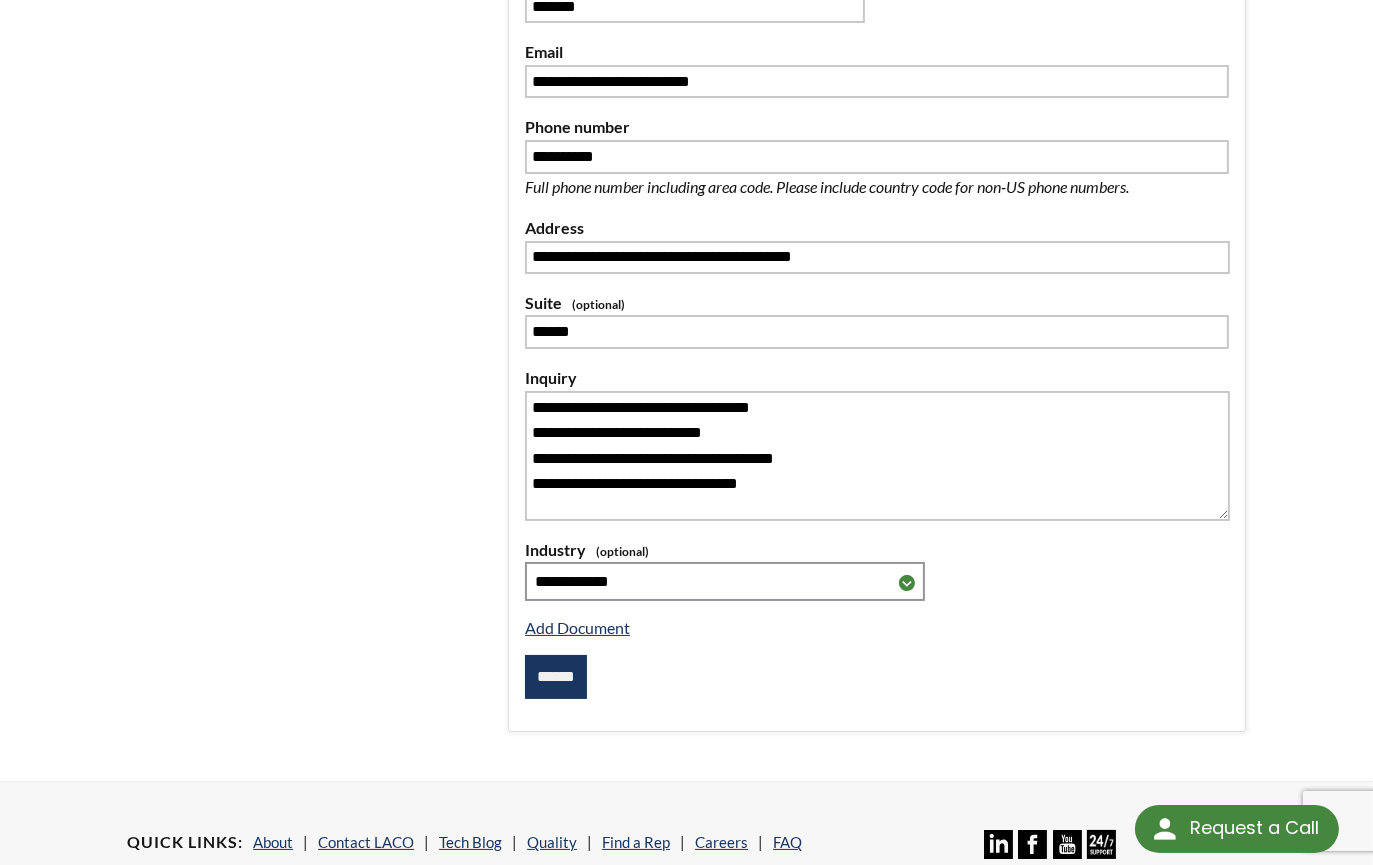 scroll, scrollTop: 300, scrollLeft: 0, axis: vertical 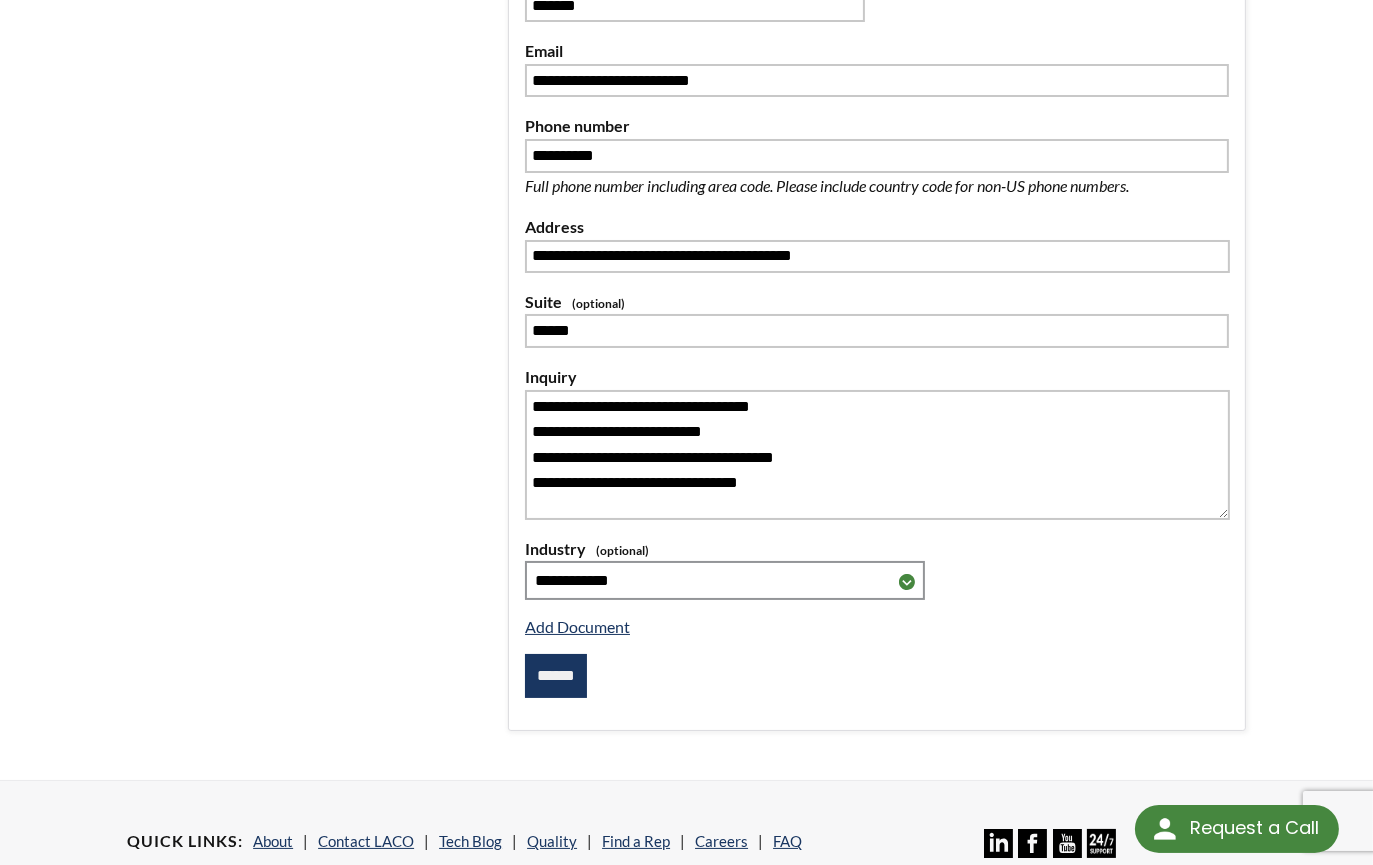 click on "******" at bounding box center [556, 676] 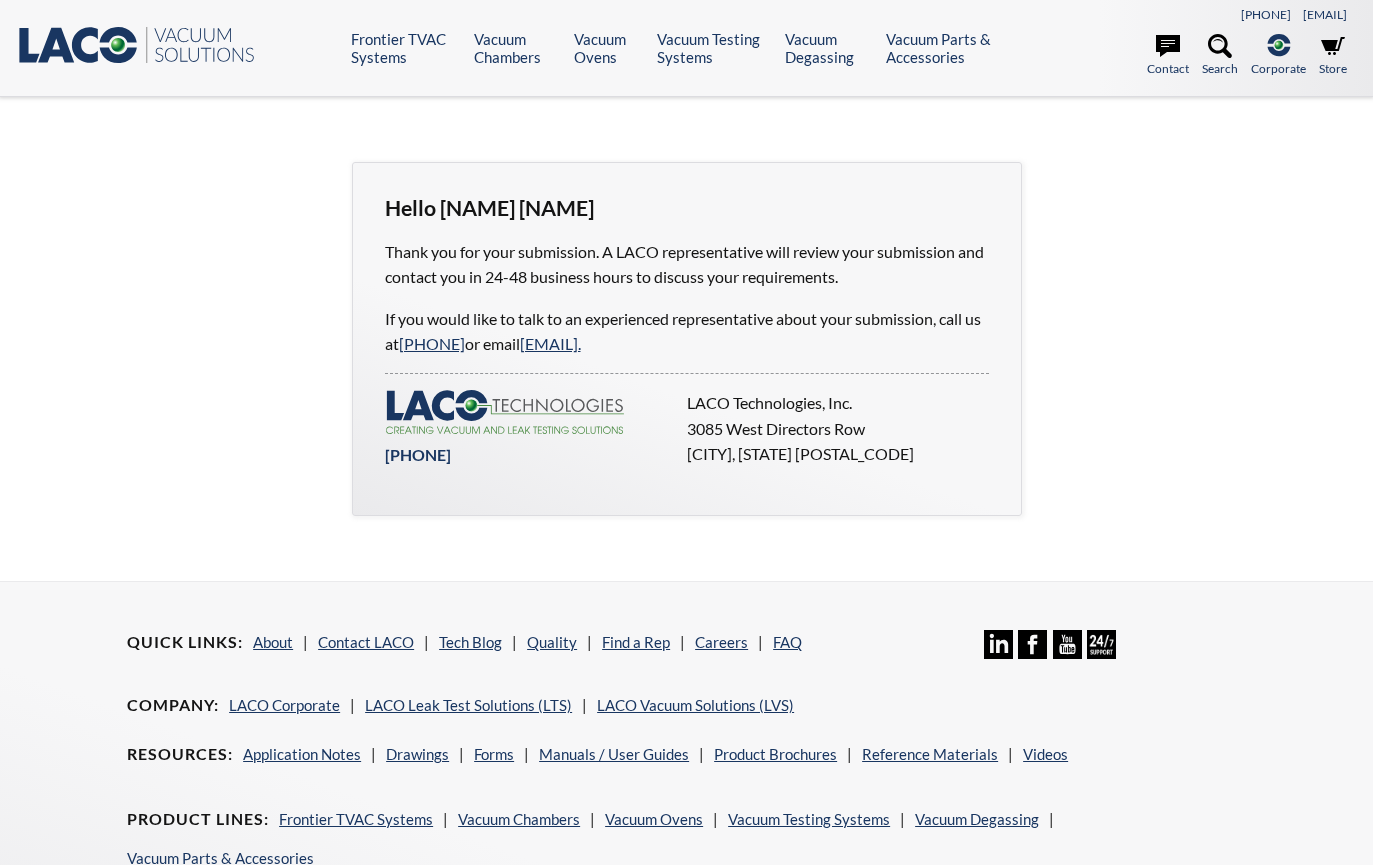 scroll, scrollTop: 0, scrollLeft: 0, axis: both 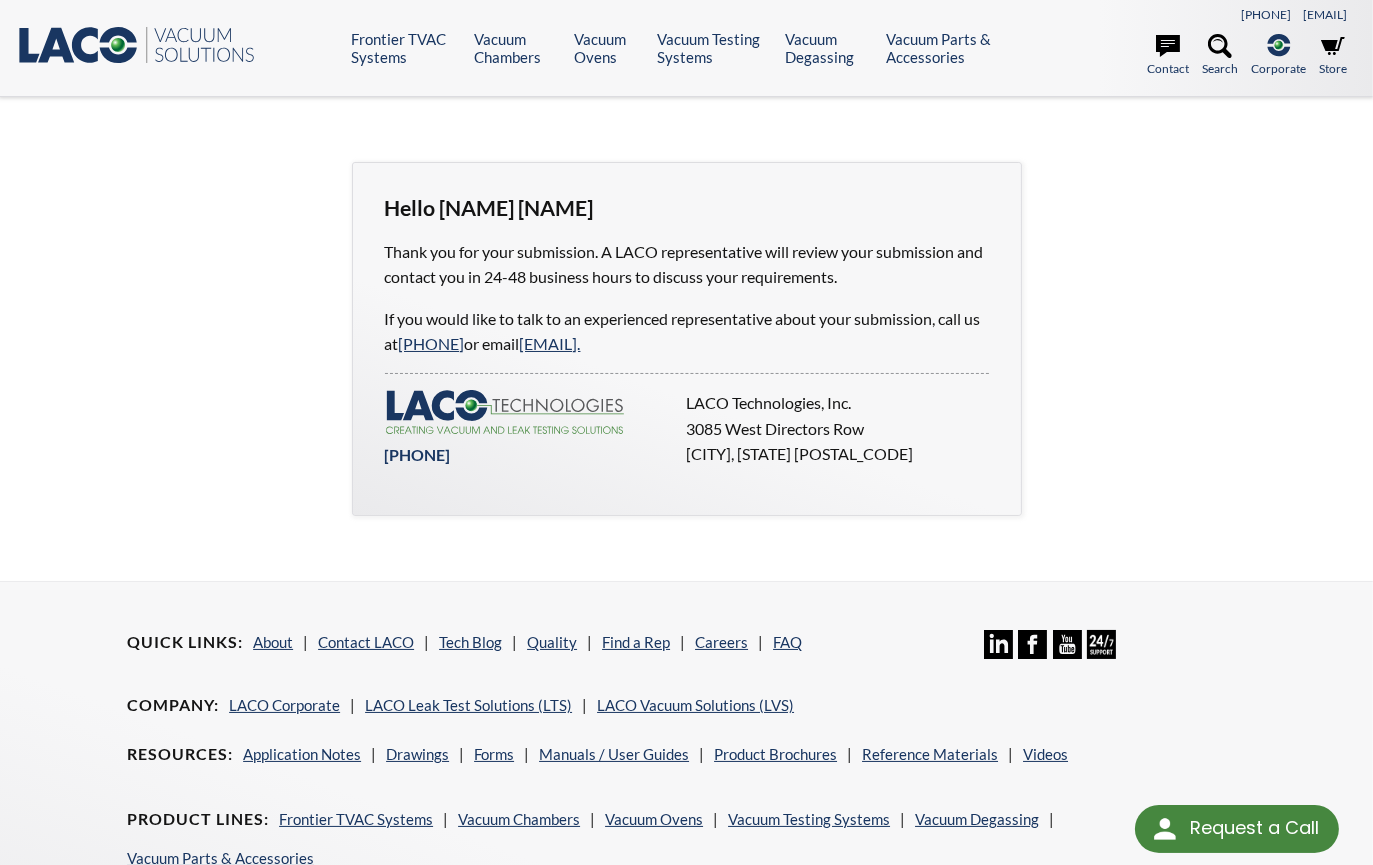 click on "Hello
[NAME] [NAME]
Thank you for your submission. A LACO representative will review your submission and contact you in 24-48 business hours to discuss your requirements.
If you would like to talk to an experienced representative about your submission, call us at
[PHONE]
or email
[EMAIL].
[PHONE]
LACO Technologies, Inc.
[NUMBER] [STREET]
[CITY], [STATE] [POSTAL_CODE]" at bounding box center [686, 339] 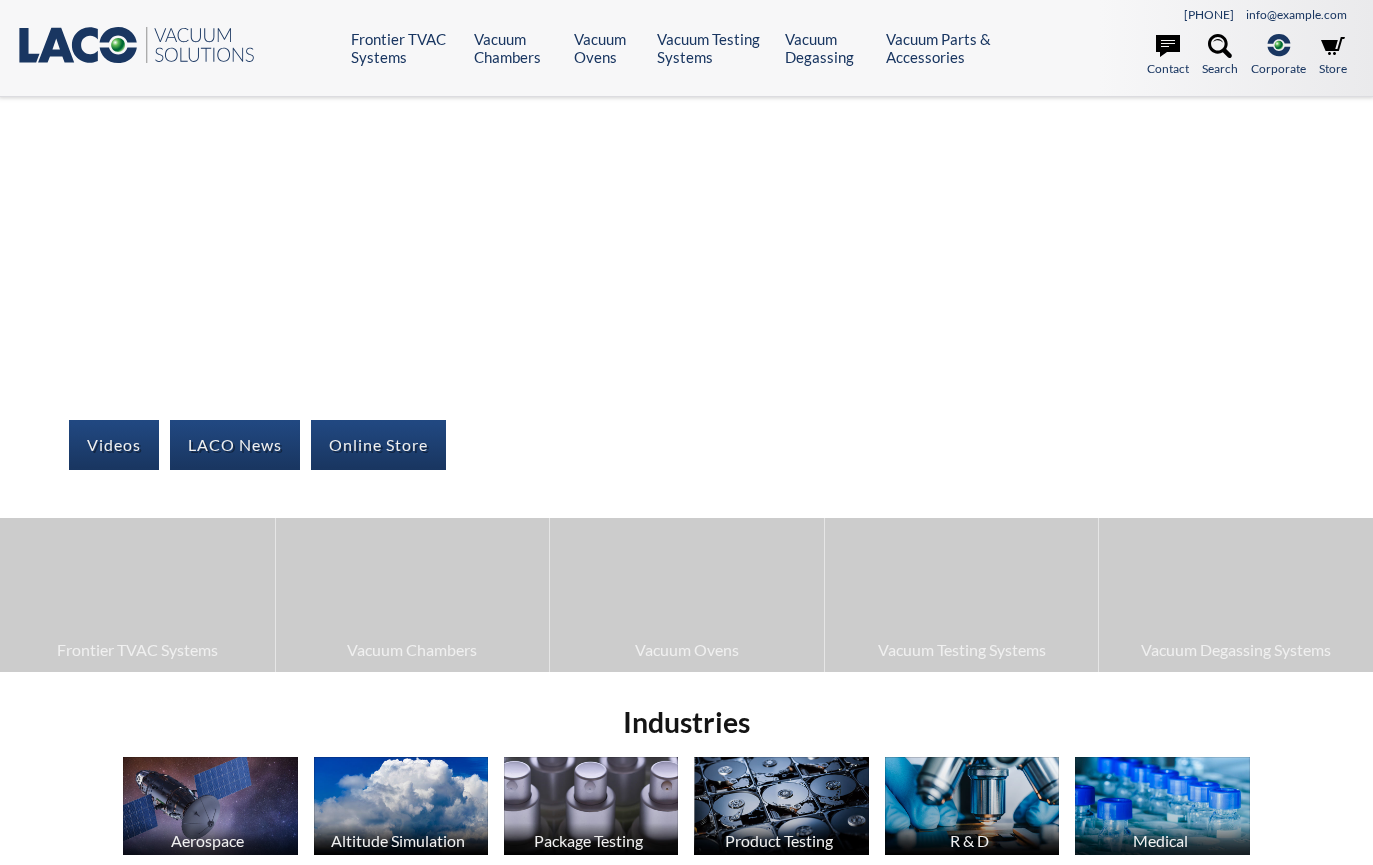 scroll, scrollTop: 0, scrollLeft: 0, axis: both 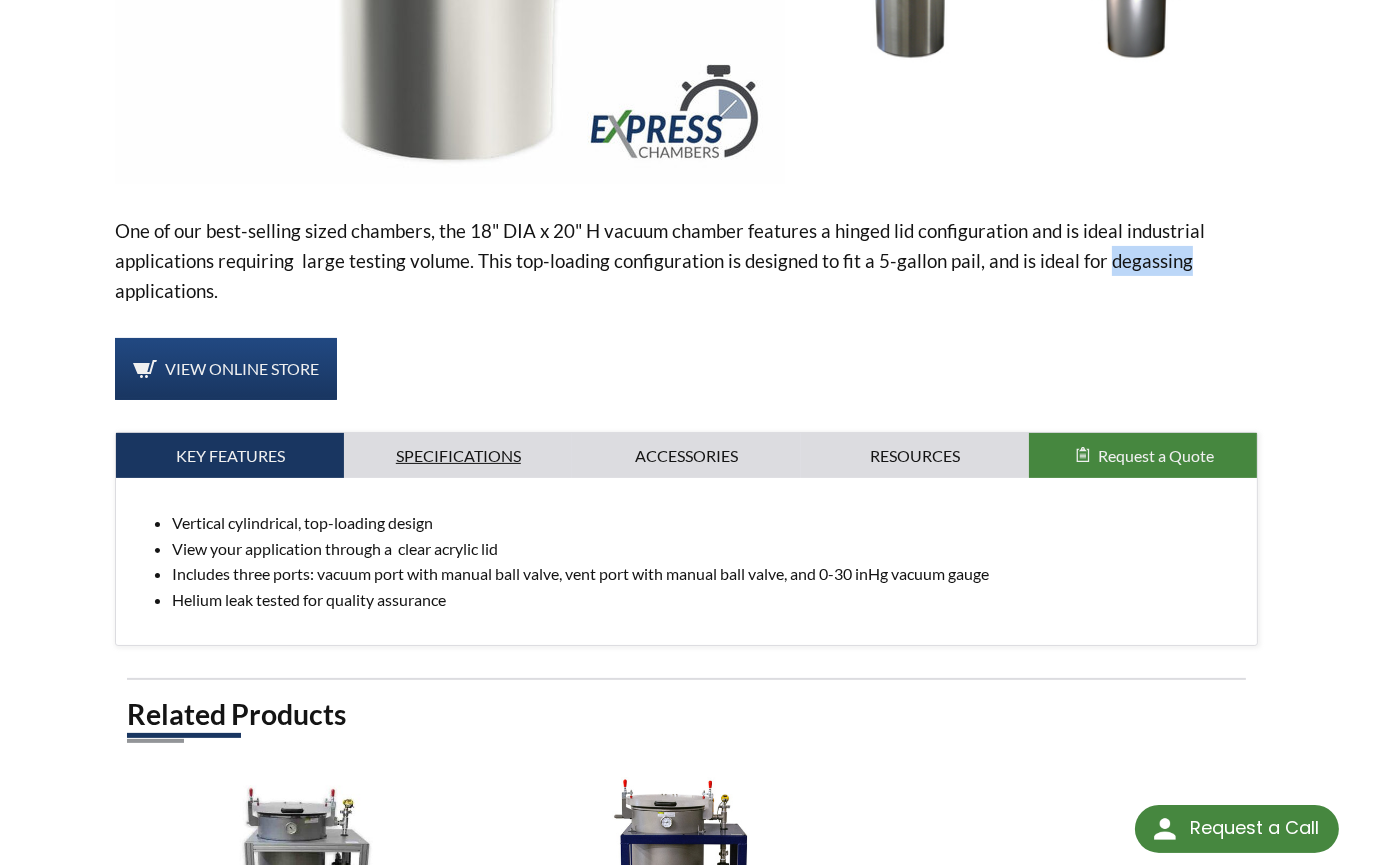 click on "Specifications" at bounding box center (230, 456) 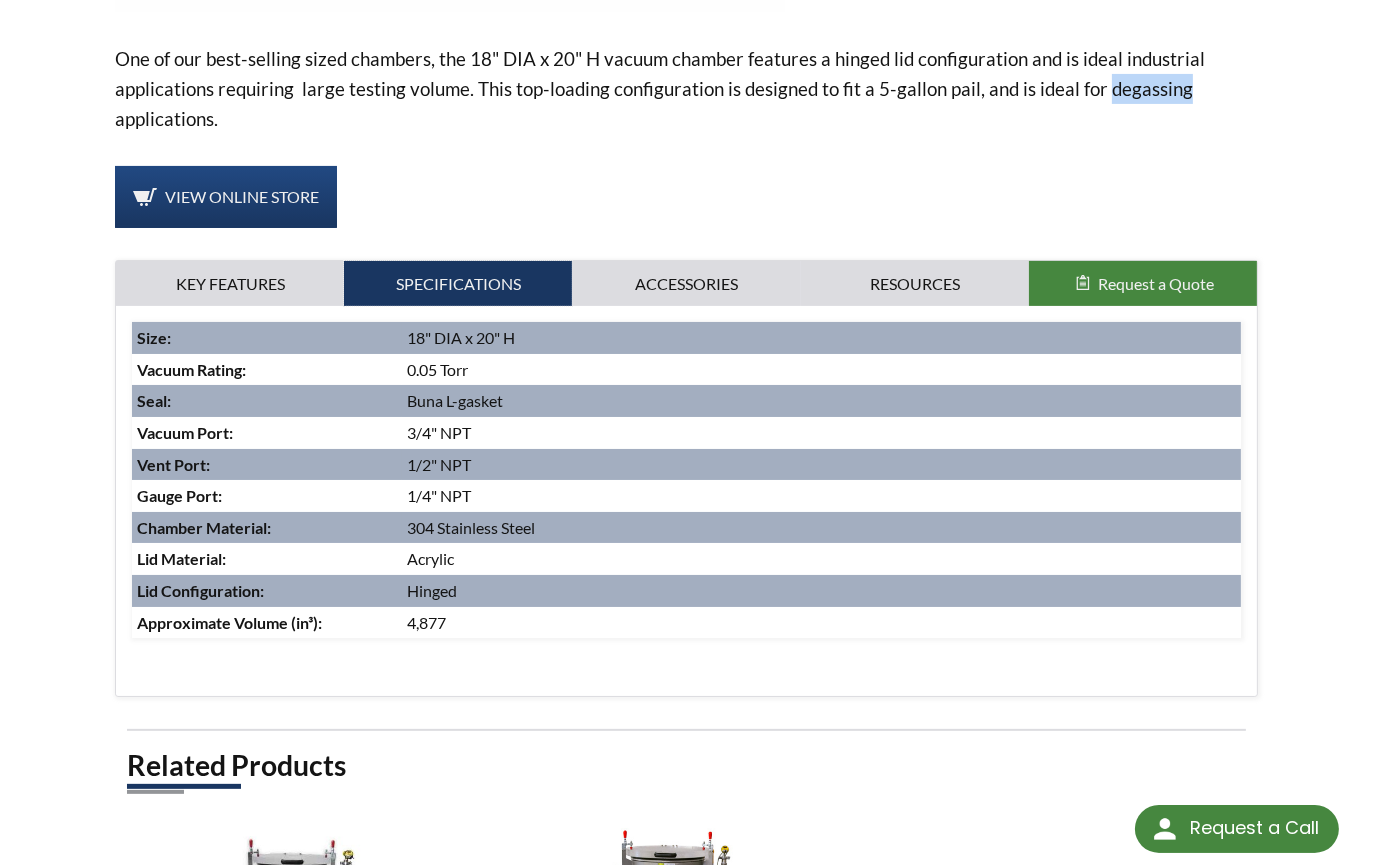 scroll, scrollTop: 700, scrollLeft: 0, axis: vertical 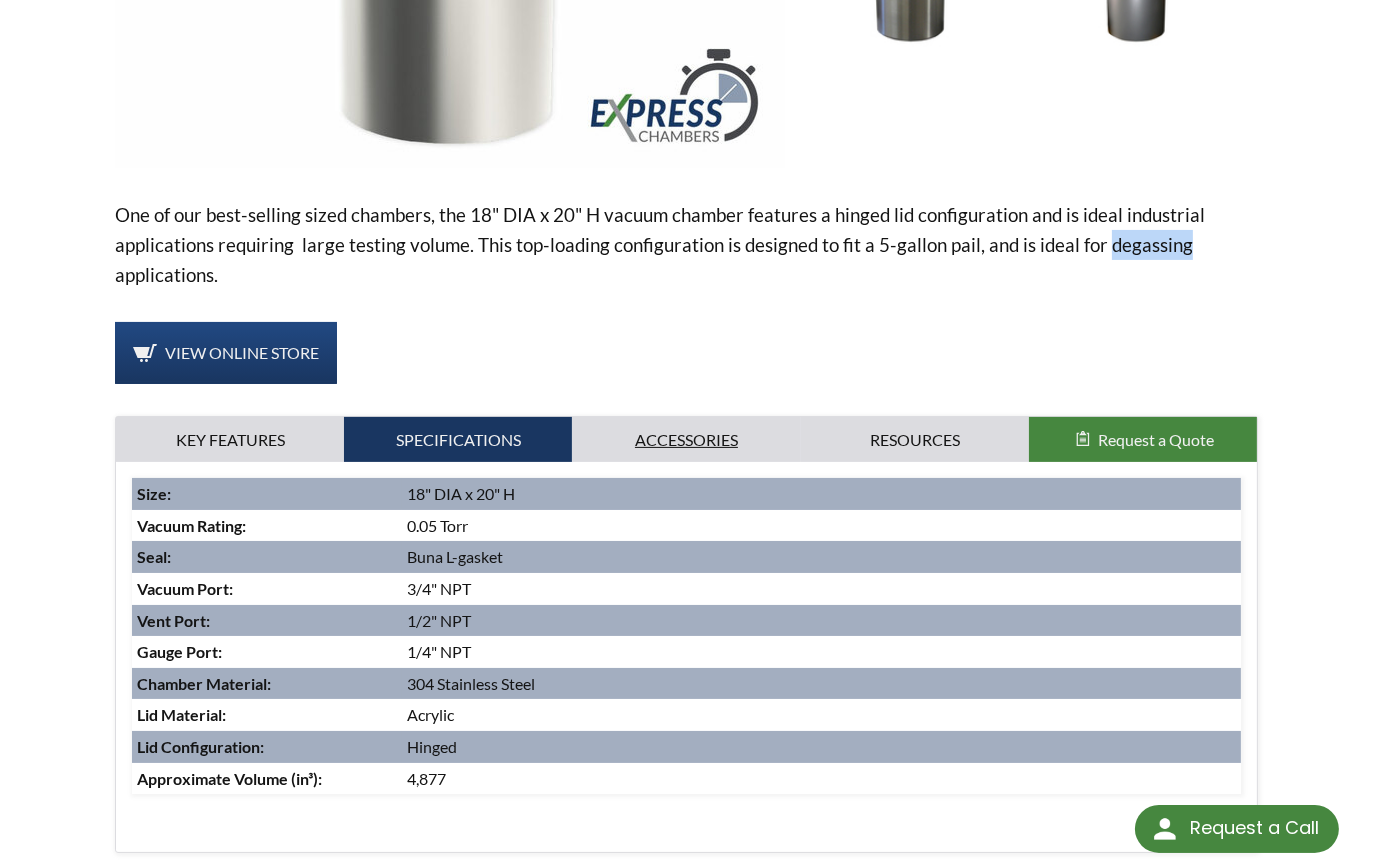 click on "Accessories" at bounding box center (230, 440) 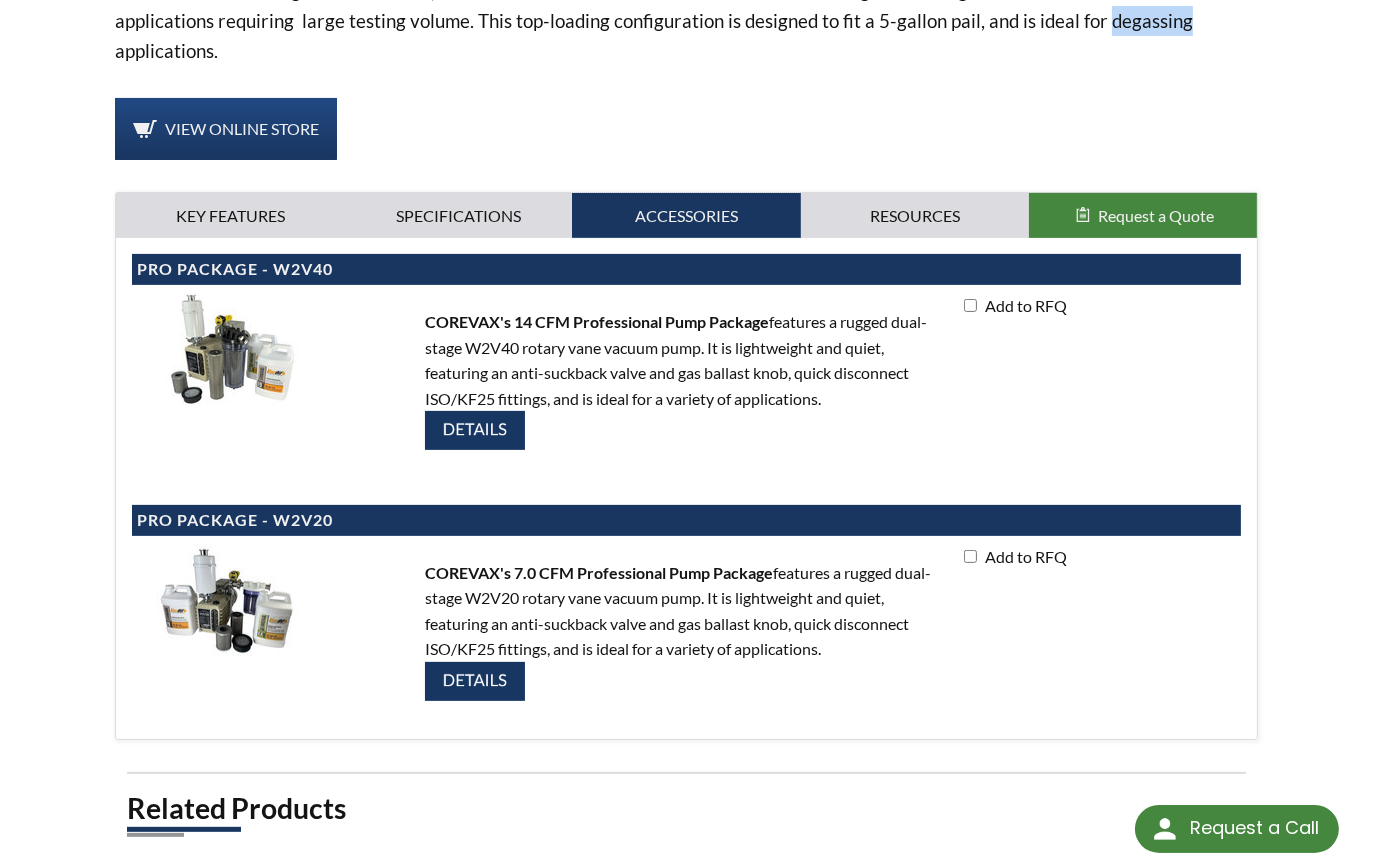 scroll, scrollTop: 616, scrollLeft: 0, axis: vertical 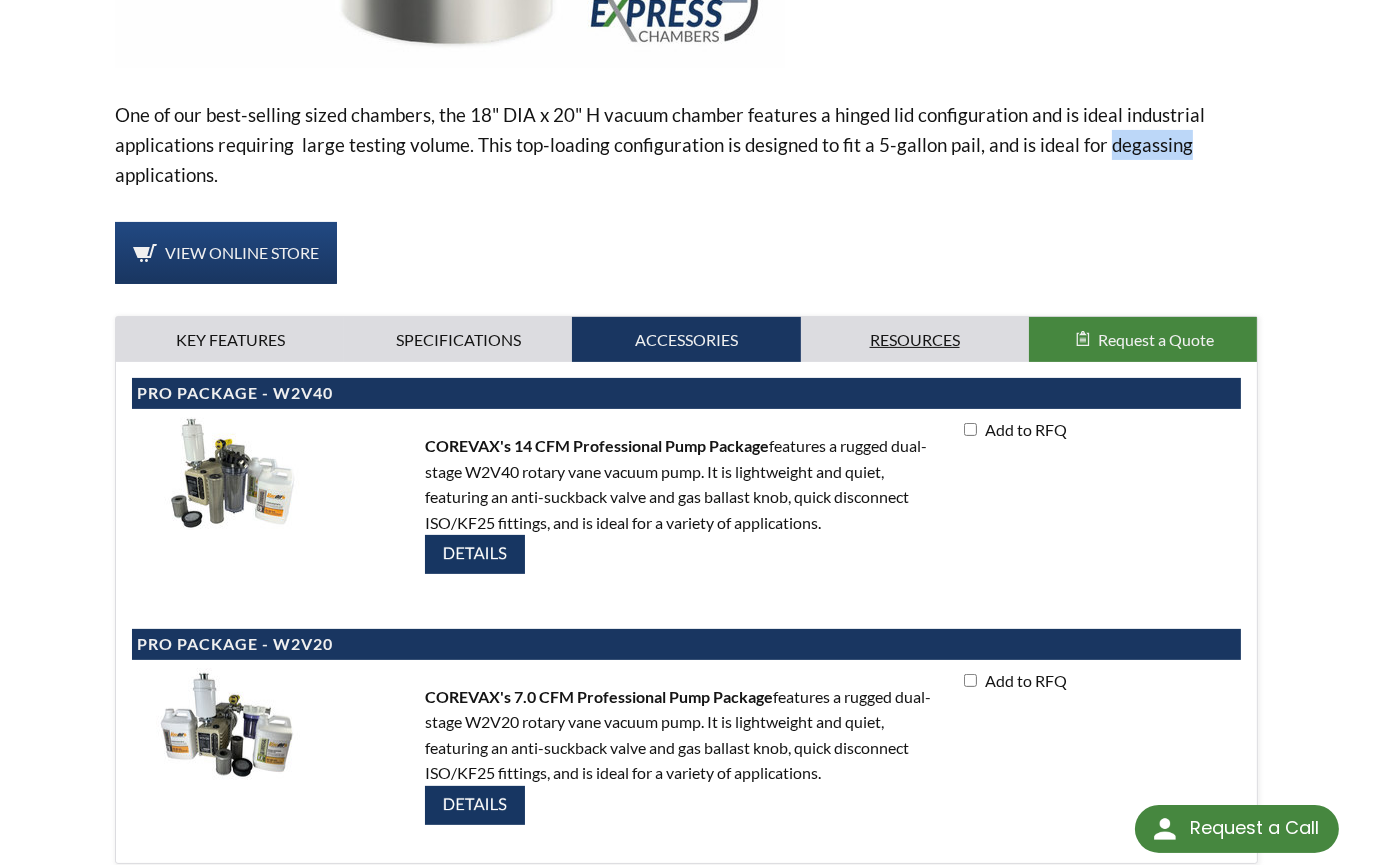 click on "Resources" at bounding box center (230, 340) 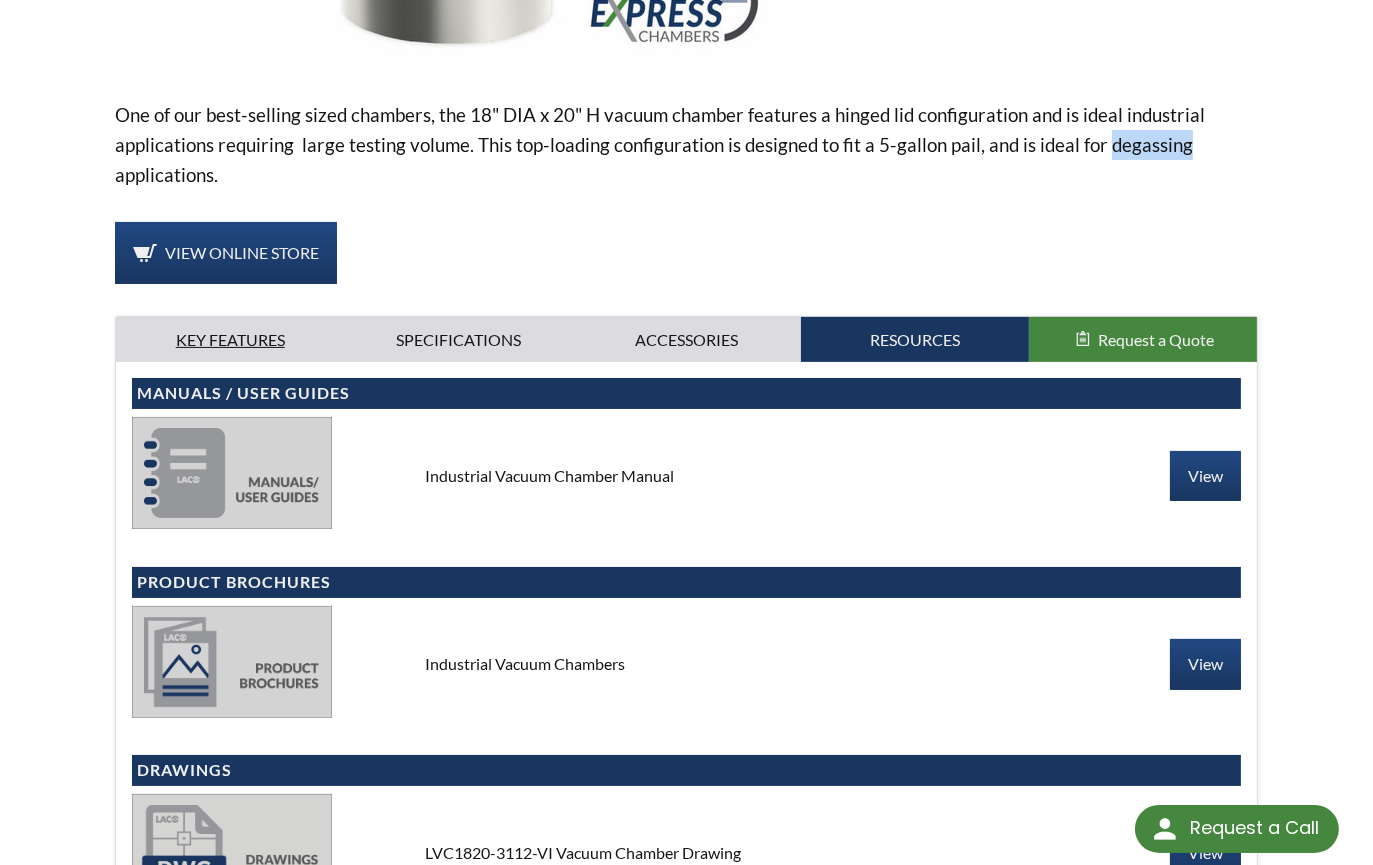 click on "Key Features" at bounding box center [230, 340] 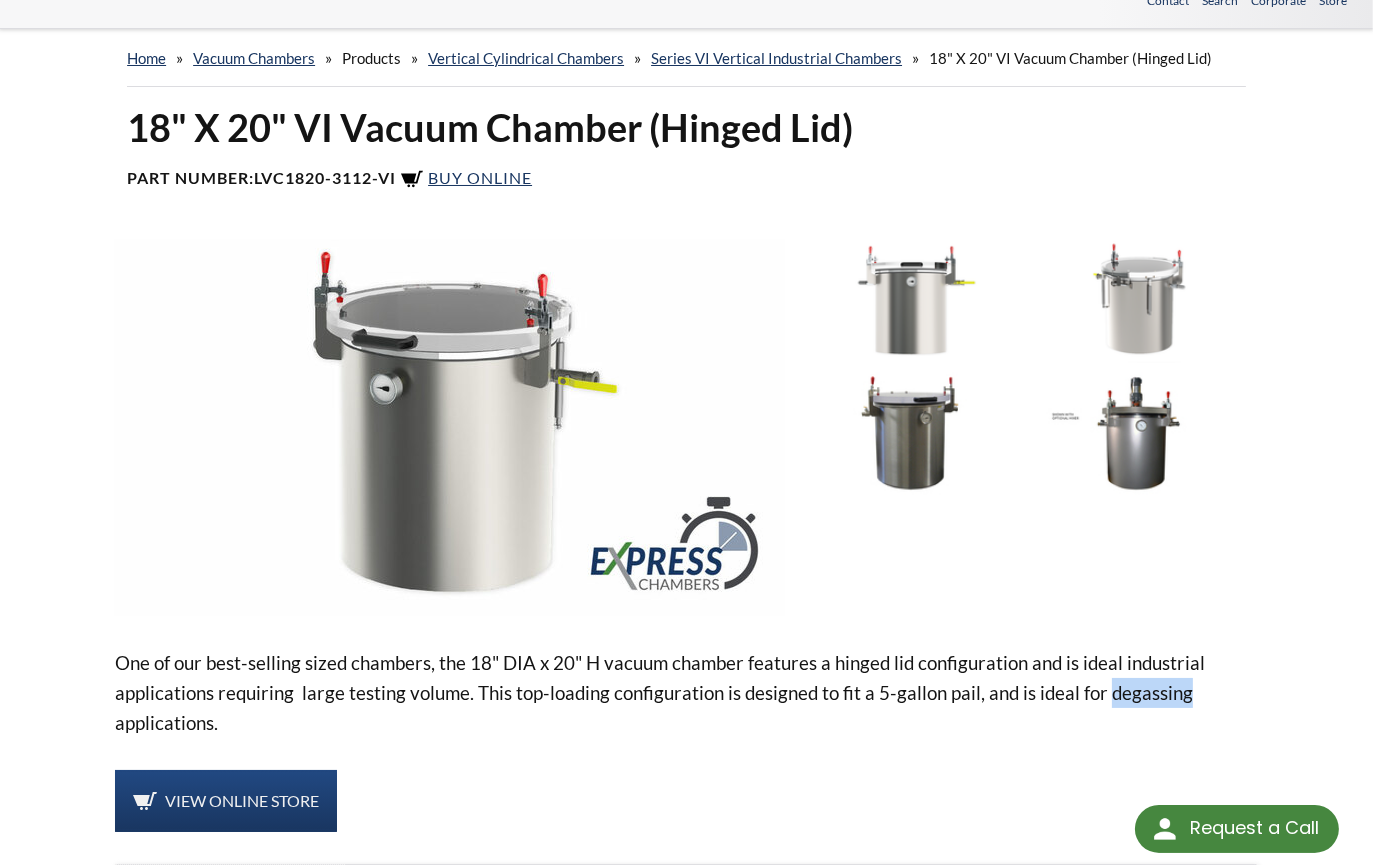 scroll, scrollTop: 0, scrollLeft: 0, axis: both 